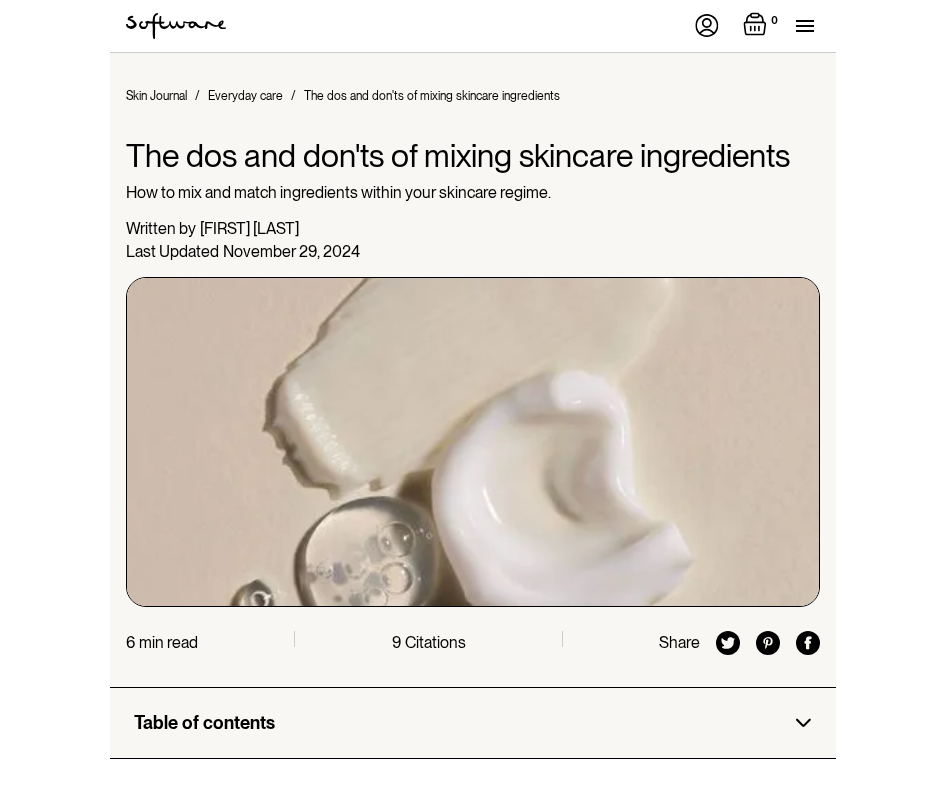 scroll, scrollTop: 0, scrollLeft: 0, axis: both 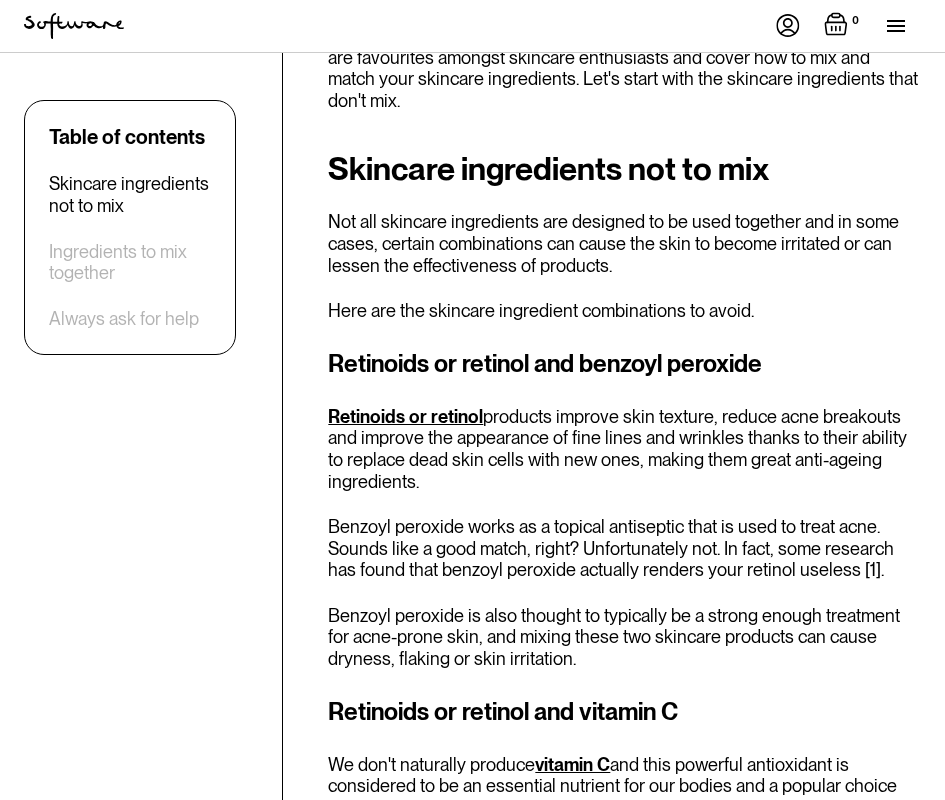 click on "Retinoids or retinol and benzoyl peroxide" at bounding box center [624, 364] 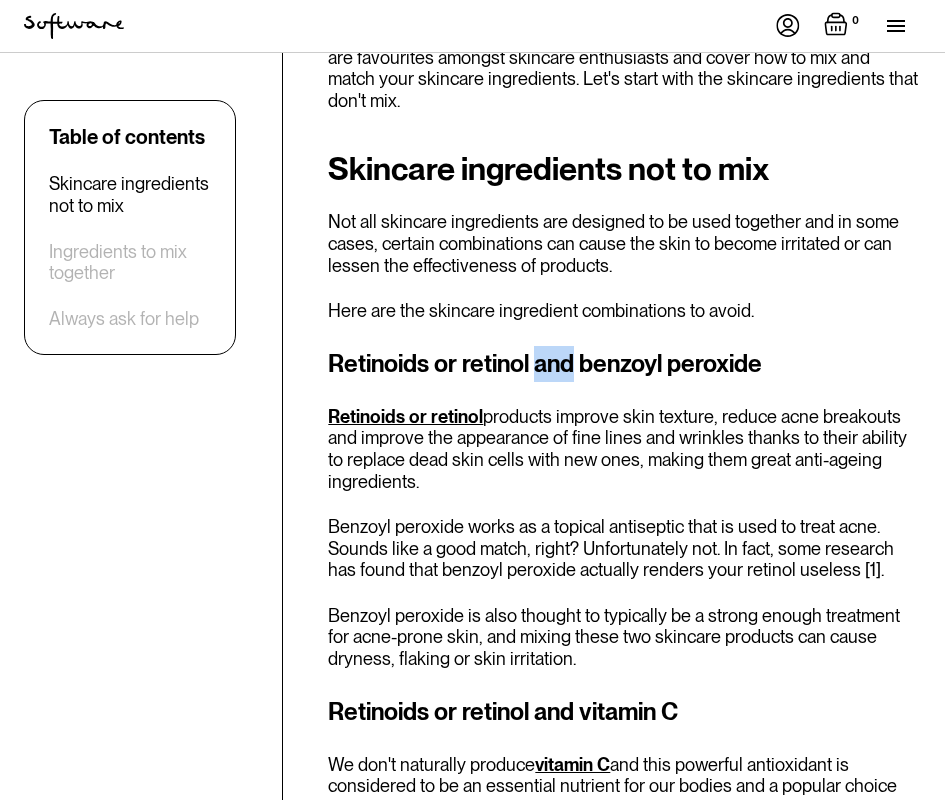 click on "Retinoids or retinol and benzoyl peroxide" at bounding box center (624, 364) 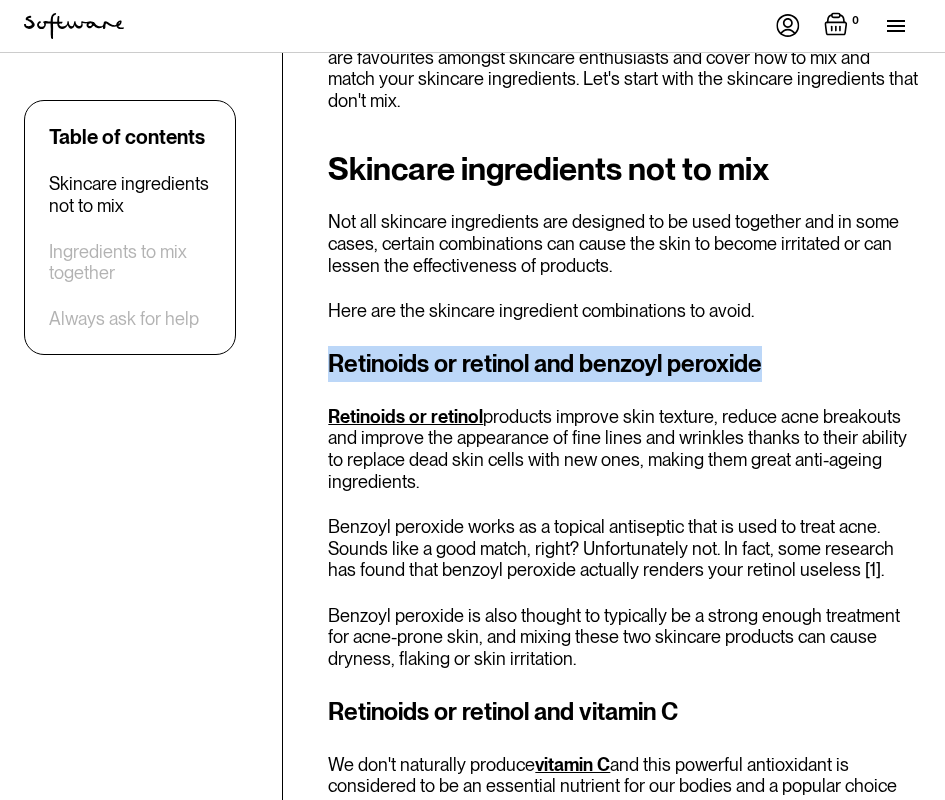 click on "Retinoids or retinol and benzoyl peroxide" at bounding box center [624, 364] 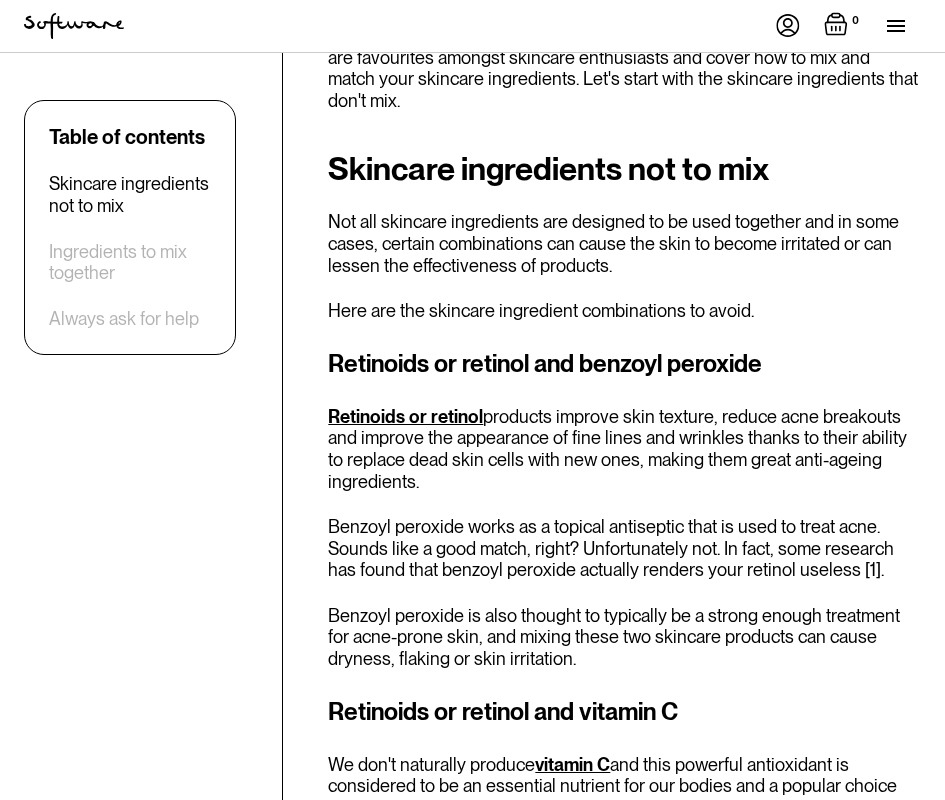 click on "Here are the skincare ingredient combinations to avoid." at bounding box center (624, 311) 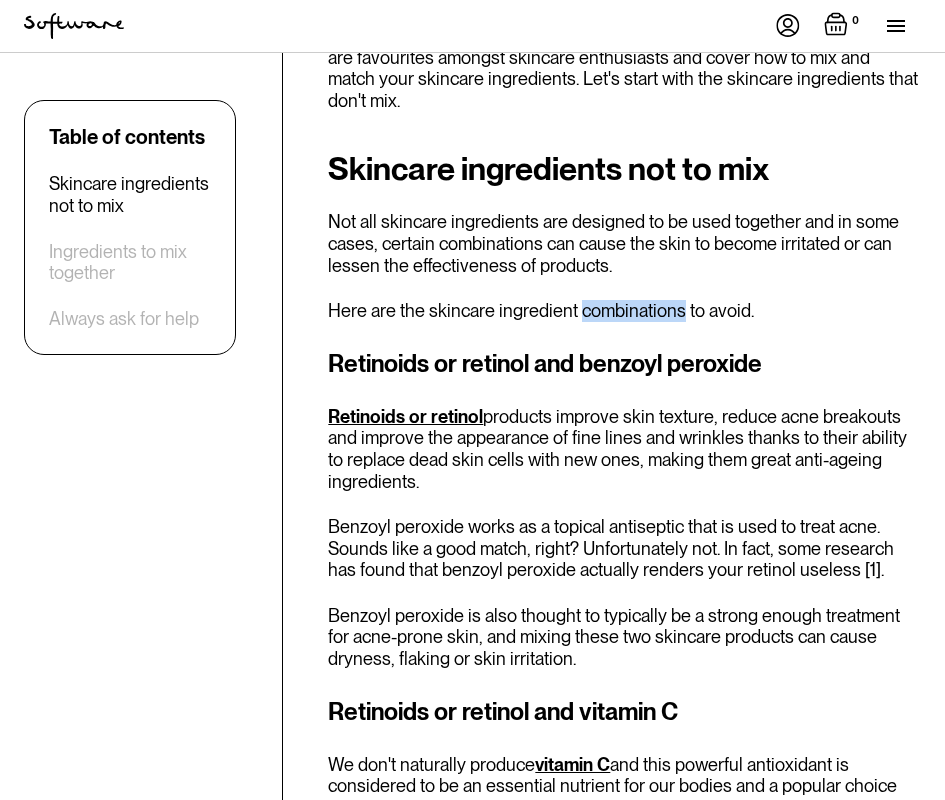 click on "Here are the skincare ingredient combinations to avoid." at bounding box center [624, 311] 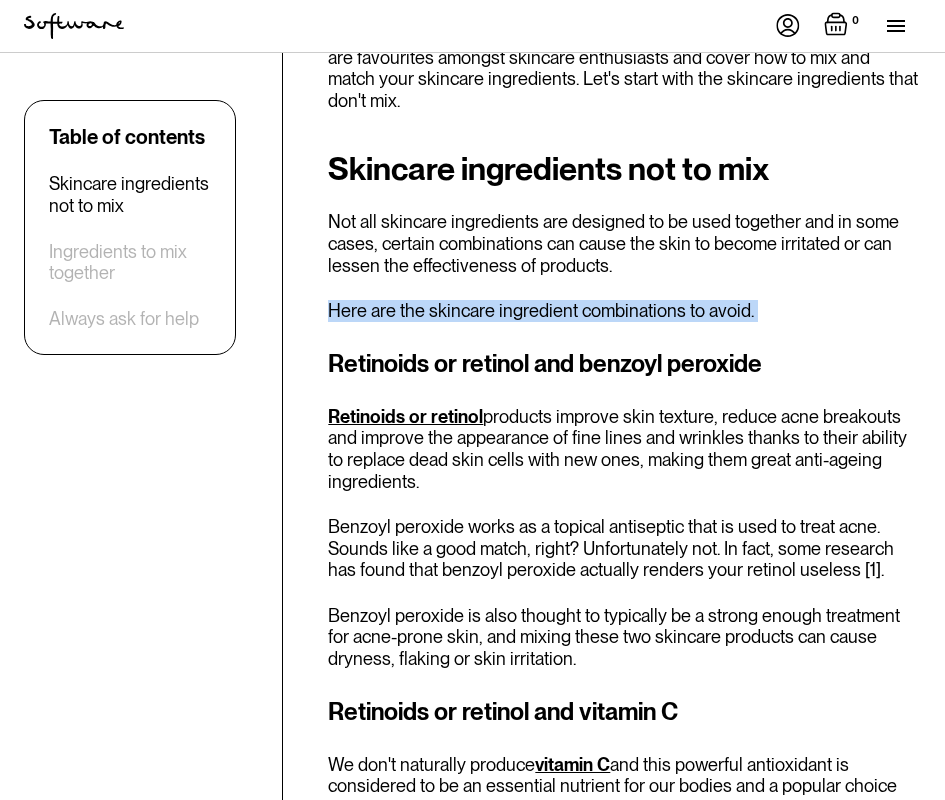 click on "Here are the skincare ingredient combinations to avoid." at bounding box center (624, 311) 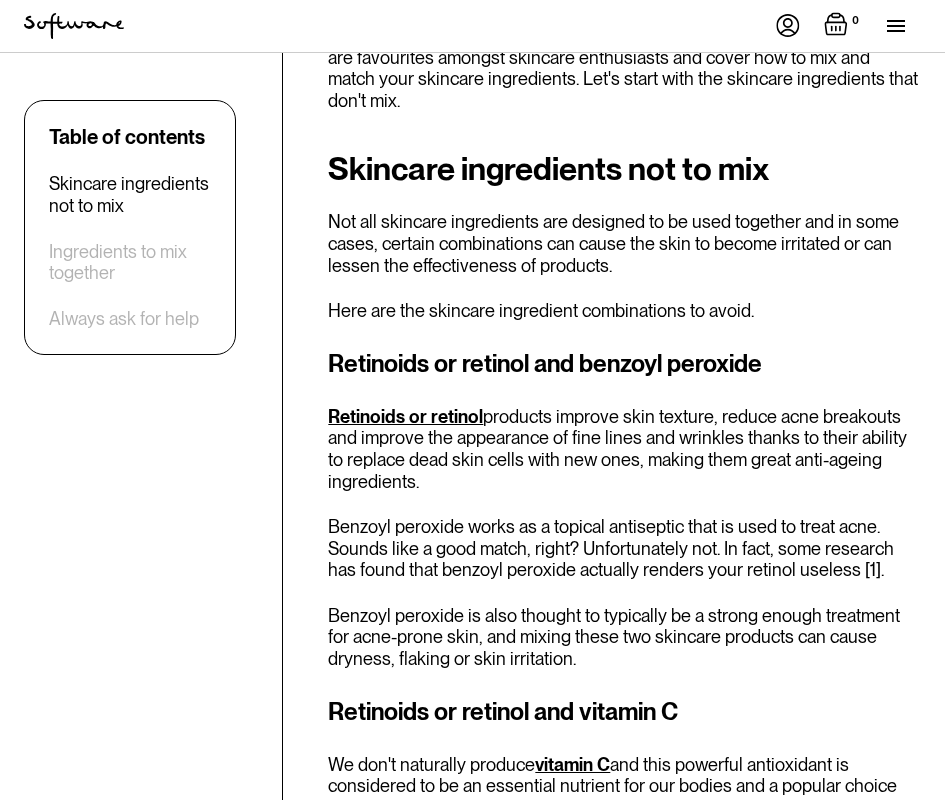 click on "Here are the skincare ingredient combinations to avoid." at bounding box center (624, 311) 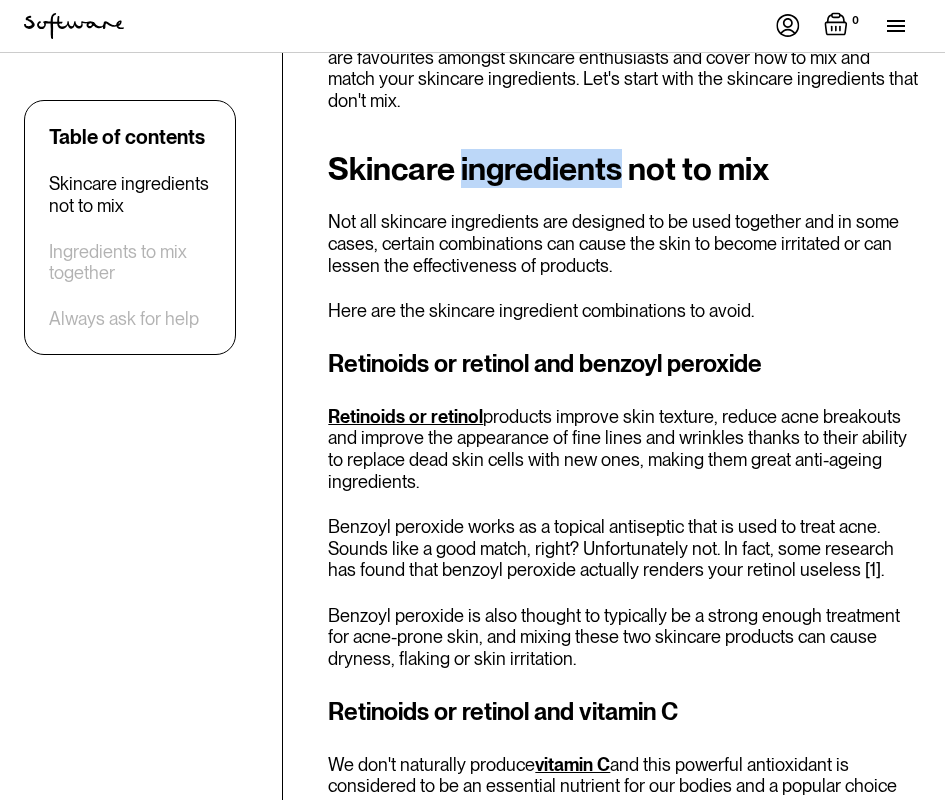 click on "Skincare ingredients not to mix" at bounding box center [624, 169] 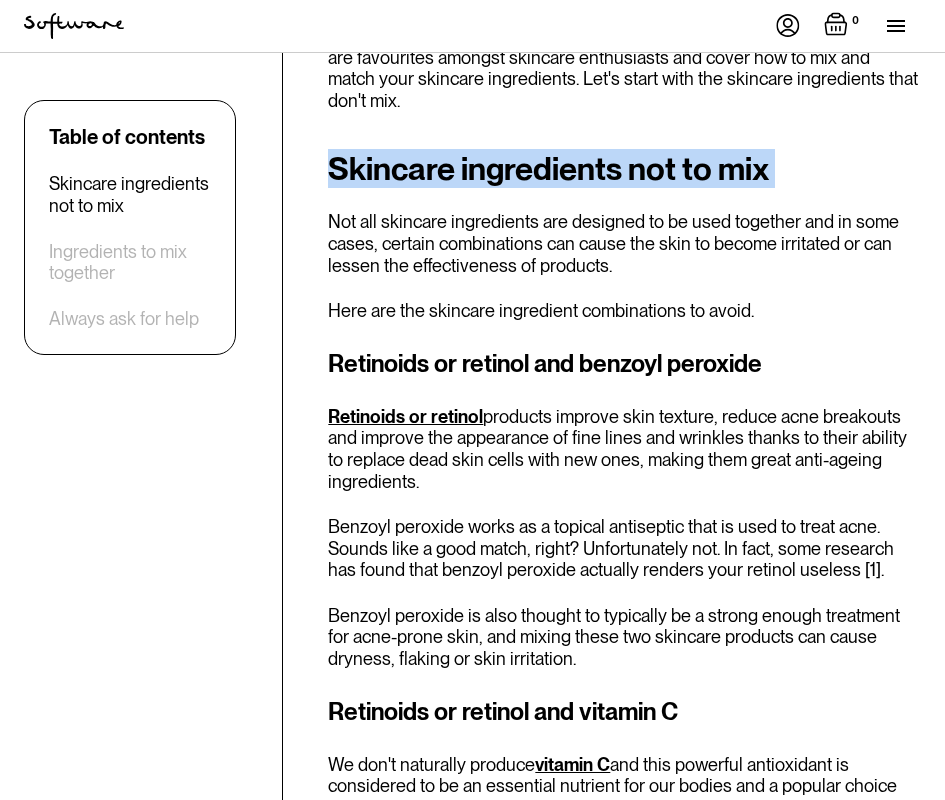 click on "Skincare ingredients not to mix" at bounding box center (624, 169) 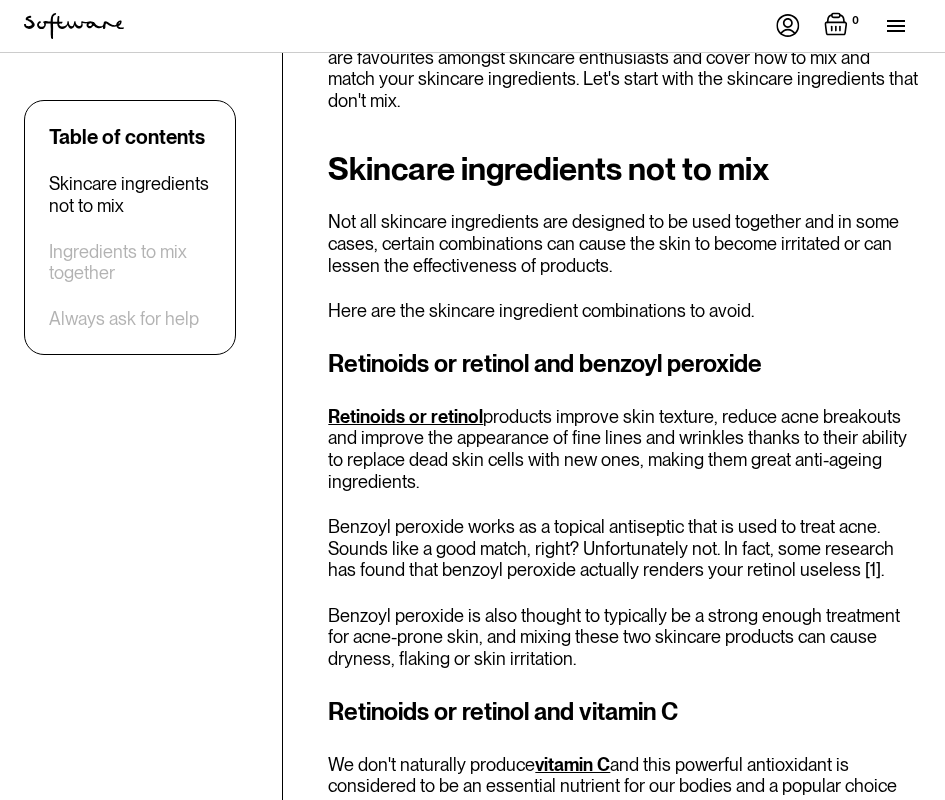 click on "Retinoids or retinol and benzoyl peroxide" at bounding box center [624, 364] 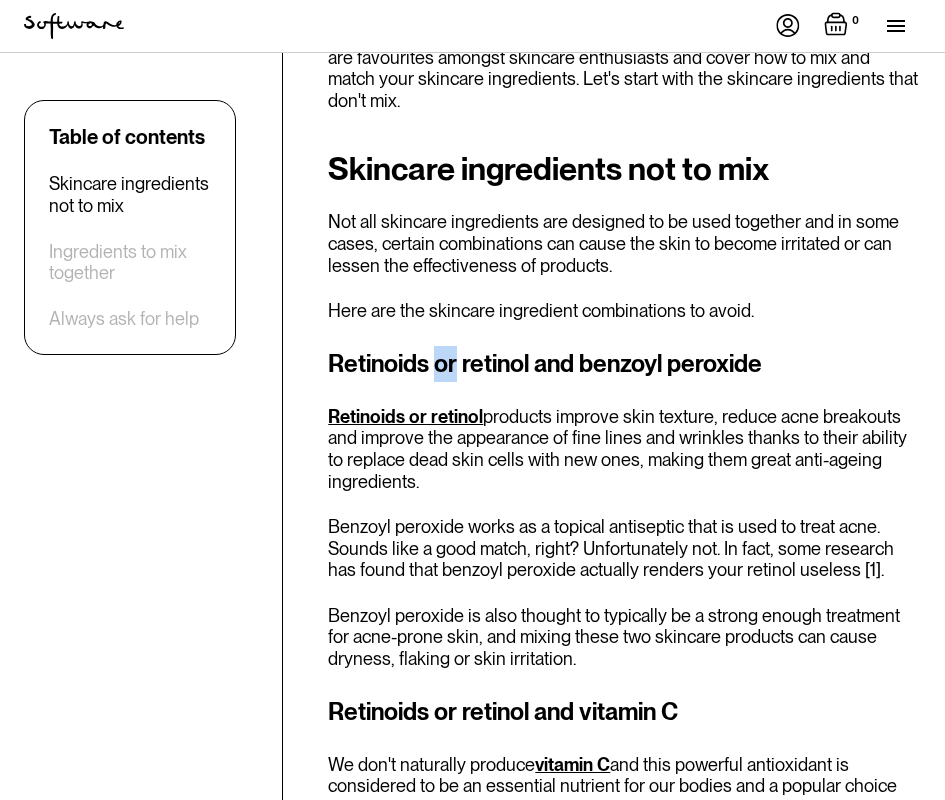 click on "Retinoids or retinol and benzoyl peroxide" at bounding box center [624, 364] 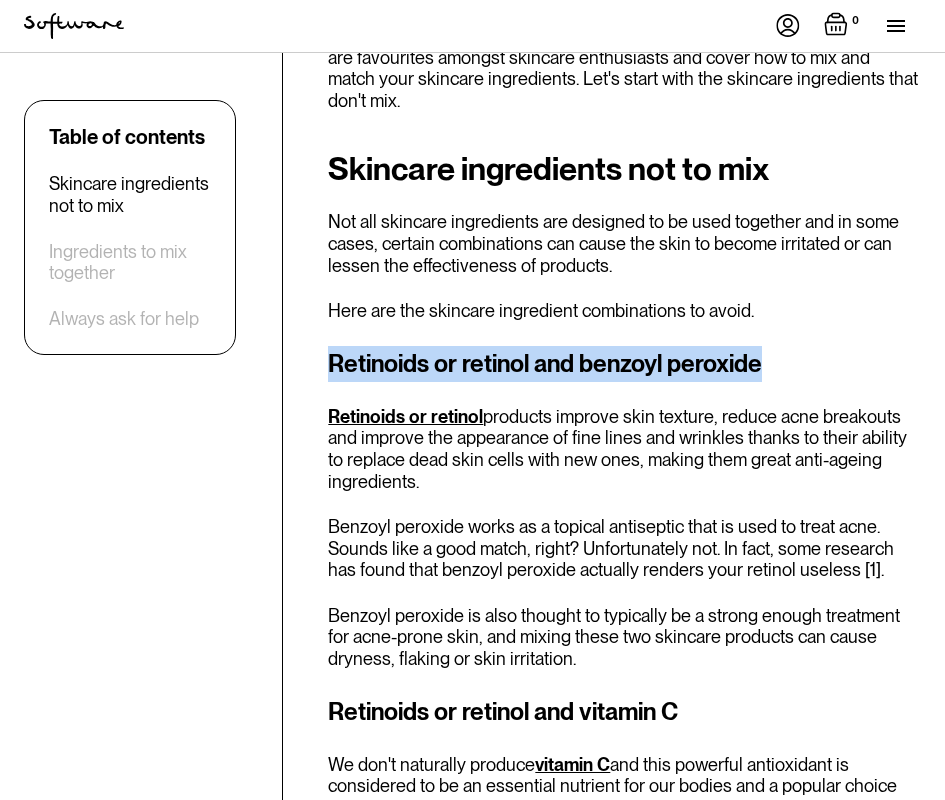 click on "Retinoids or retinol and benzoyl peroxide" at bounding box center [624, 364] 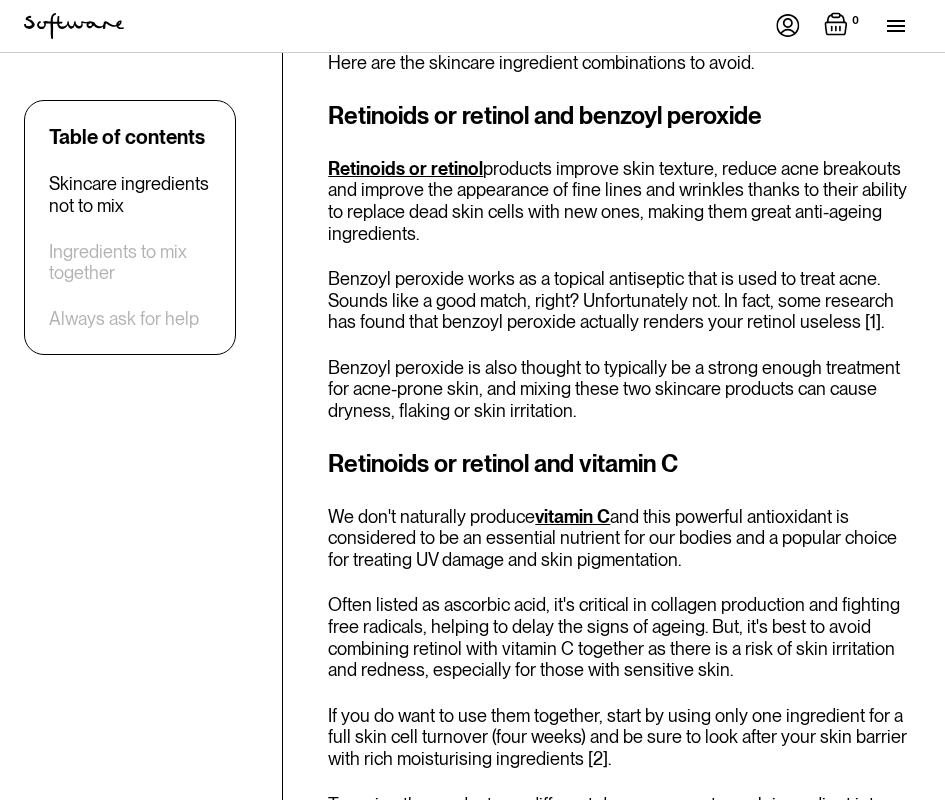 scroll, scrollTop: 1518, scrollLeft: 0, axis: vertical 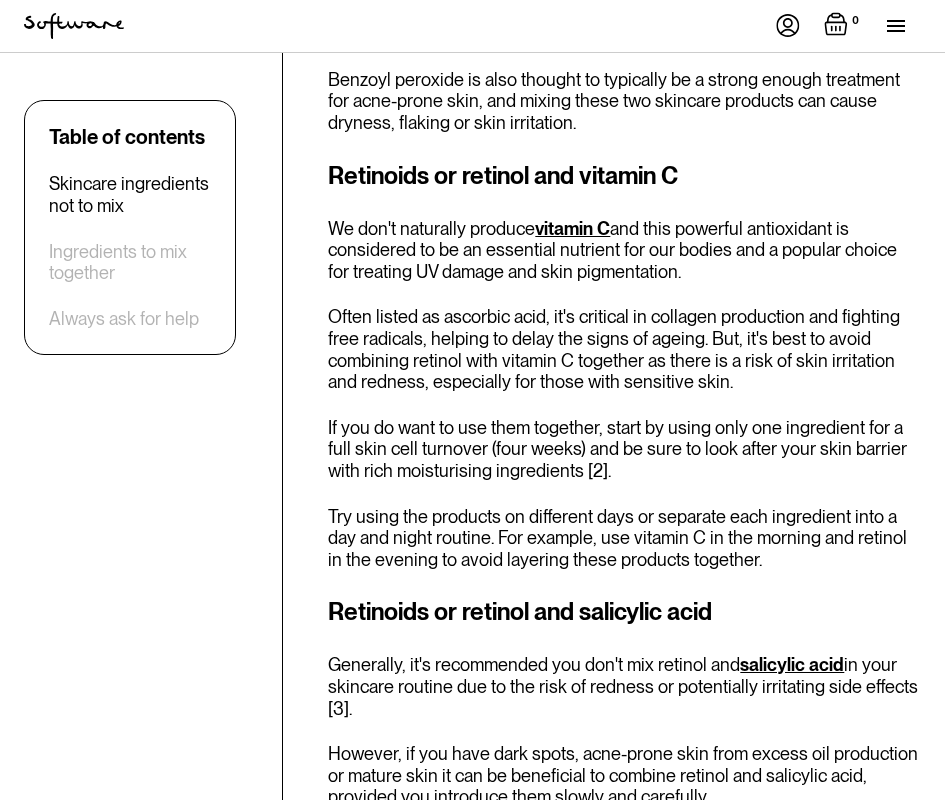 click on "Retinoids or retinol and vitamin C" at bounding box center [624, 176] 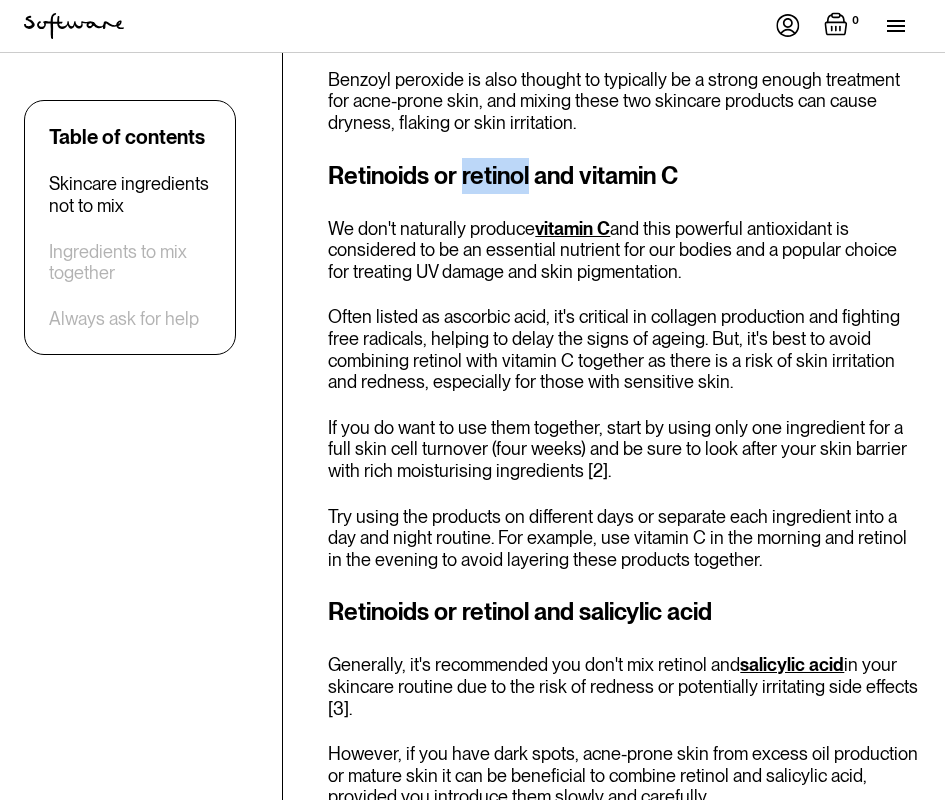 click on "Retinoids or retinol and vitamin C" at bounding box center [624, 176] 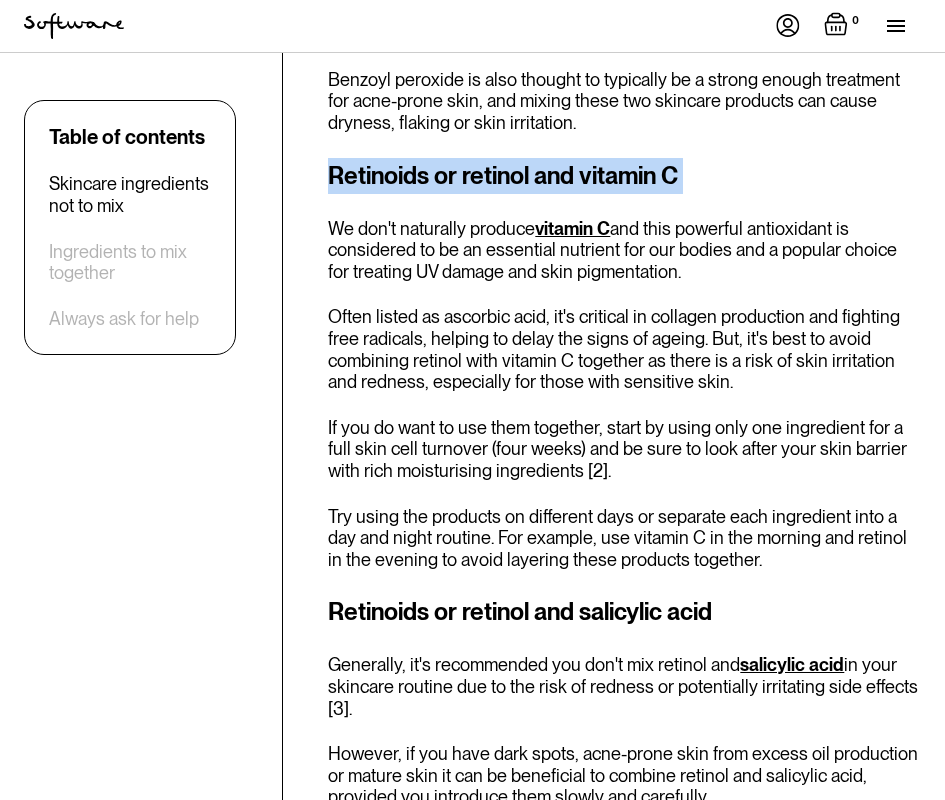 click on "Retinoids or retinol and vitamin C" at bounding box center (624, 176) 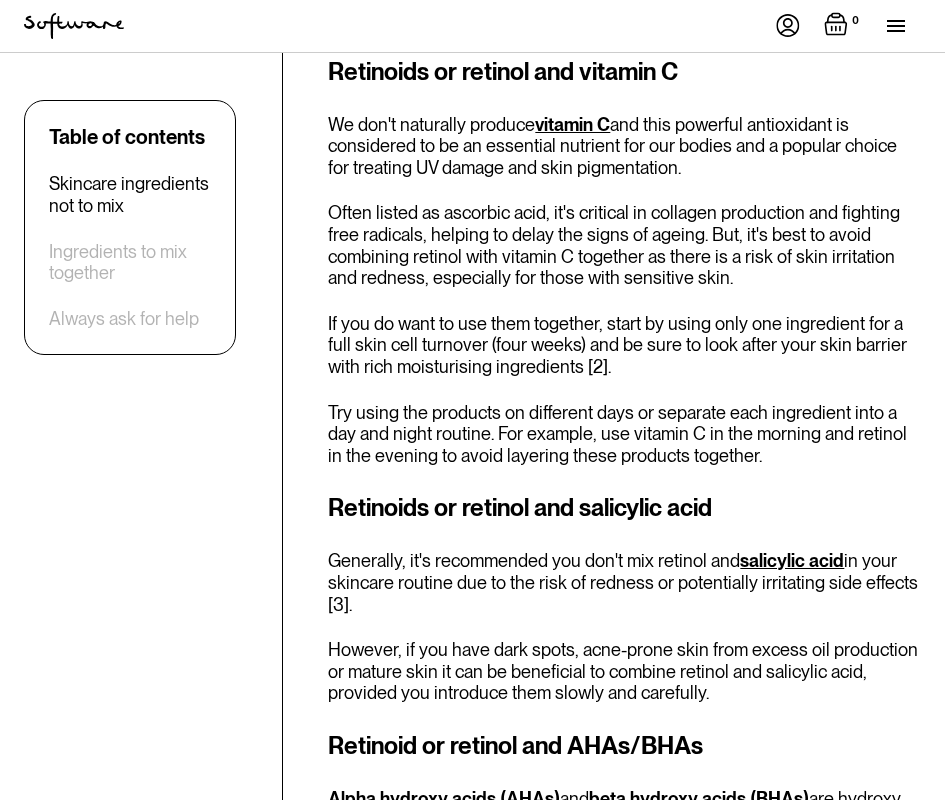 scroll, scrollTop: 1793, scrollLeft: 0, axis: vertical 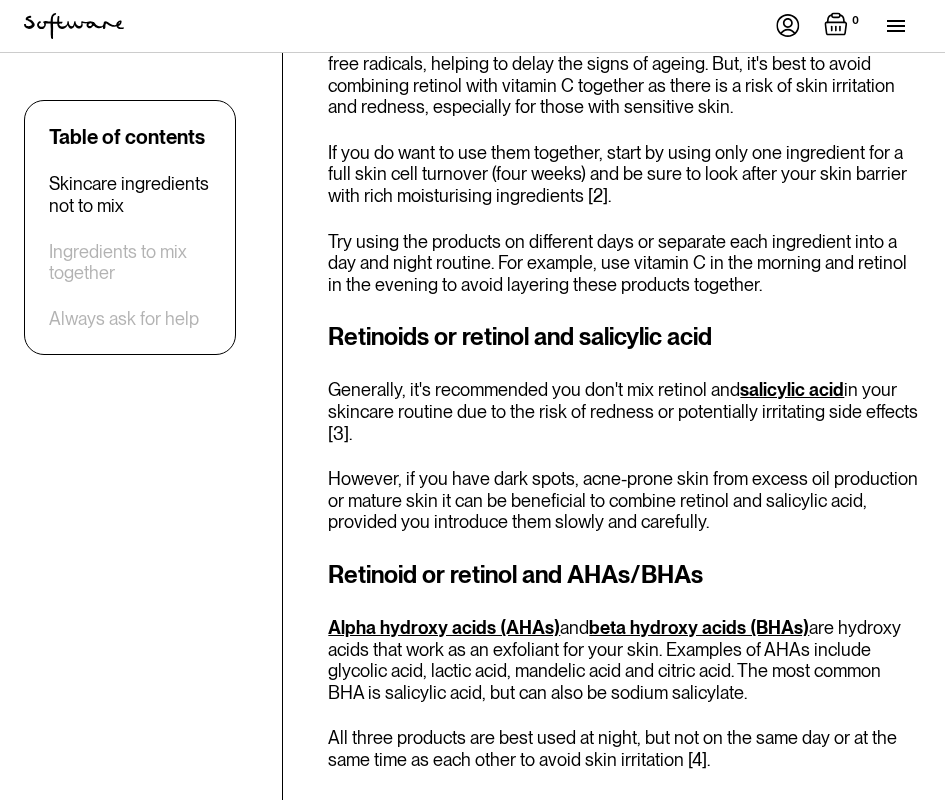 click on "Retinoids or retinol and salicylic acid" at bounding box center [624, 337] 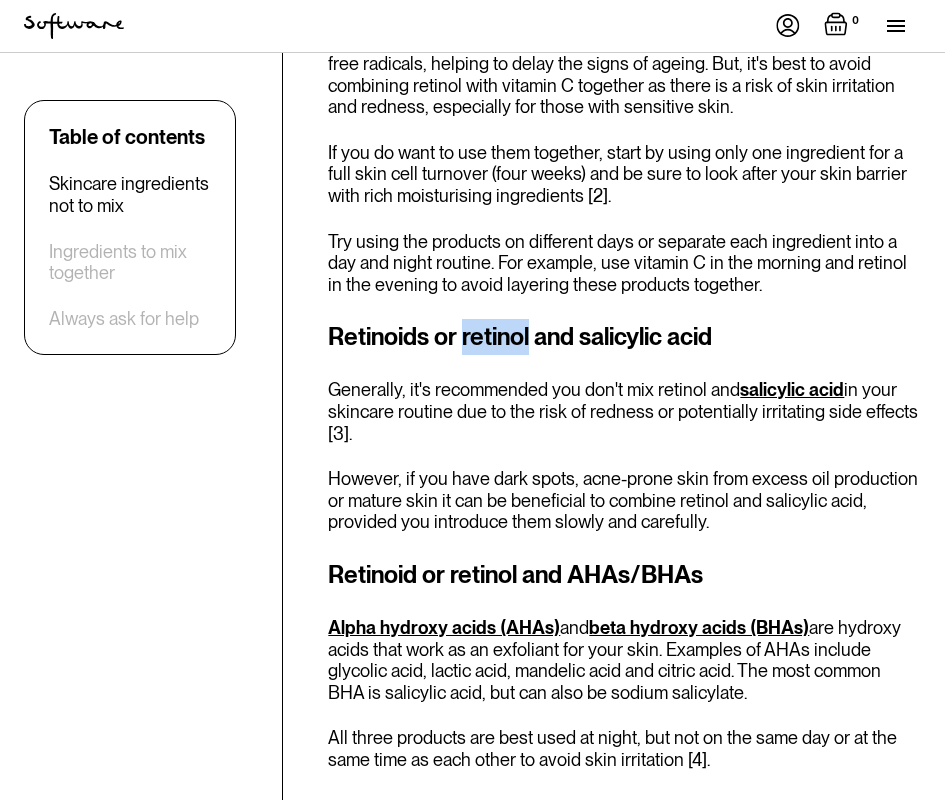 click on "Retinoids or retinol and salicylic acid" at bounding box center (624, 337) 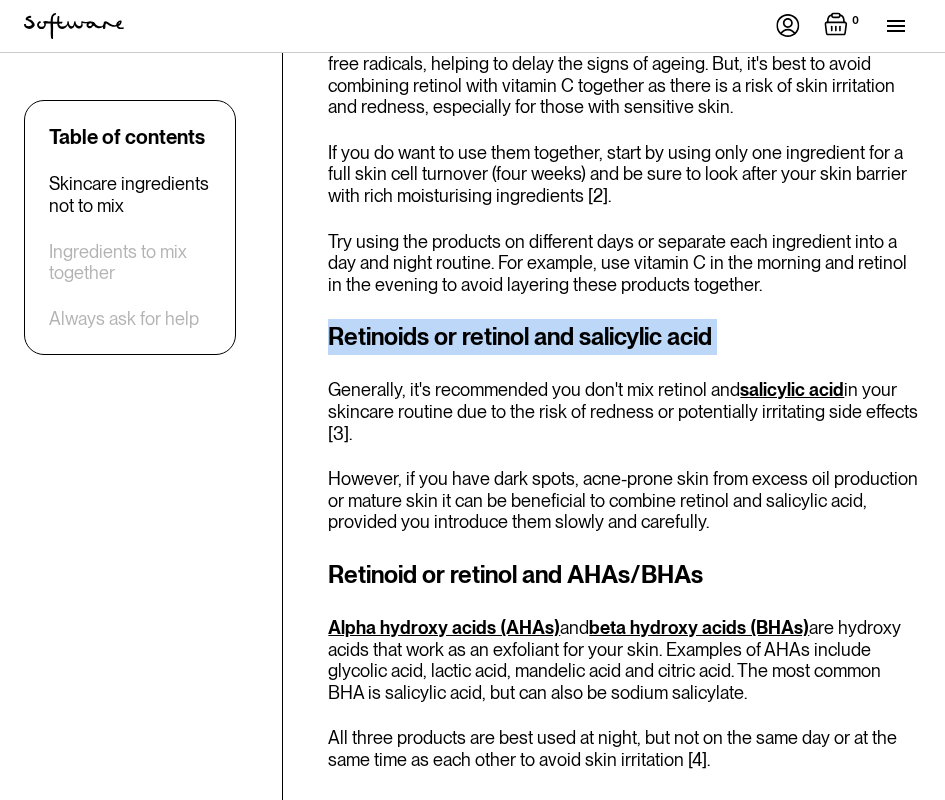 click on "Retinoids or retinol and salicylic acid" at bounding box center (624, 337) 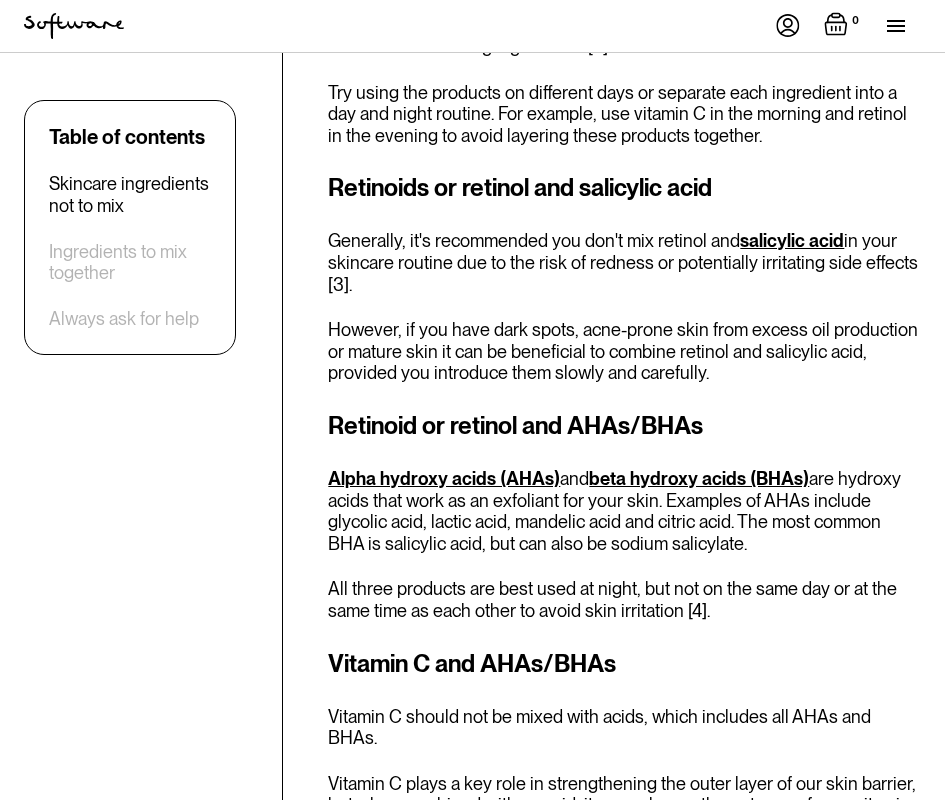 scroll, scrollTop: 1979, scrollLeft: 0, axis: vertical 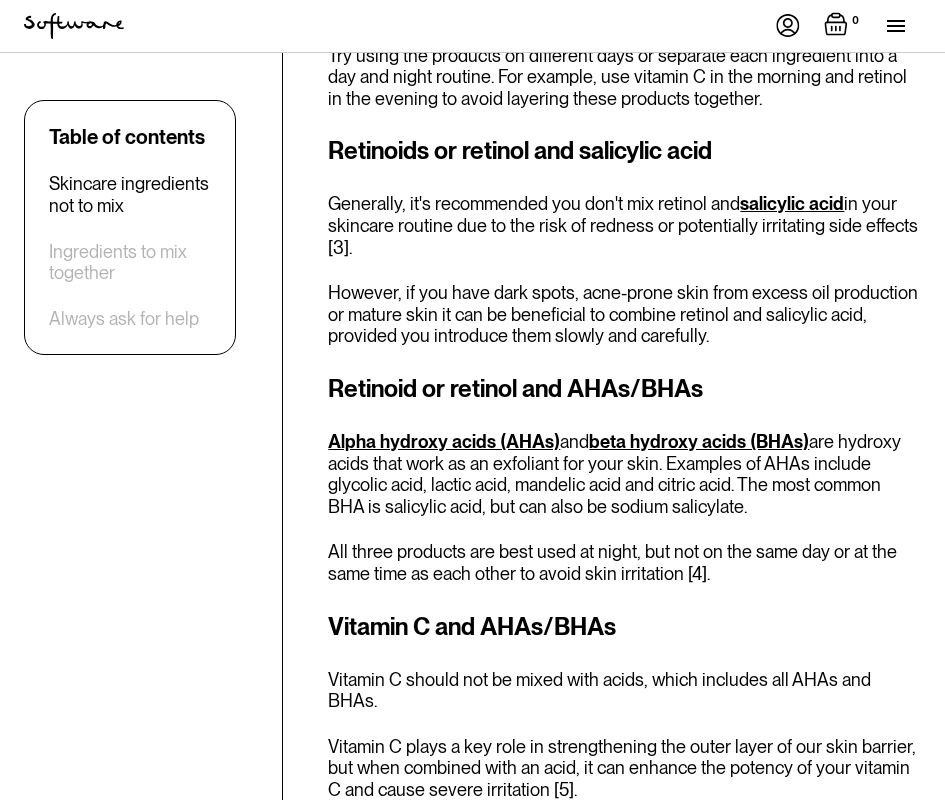 click on "Retinoid or retinol and AHAs/BHAs" at bounding box center [624, 389] 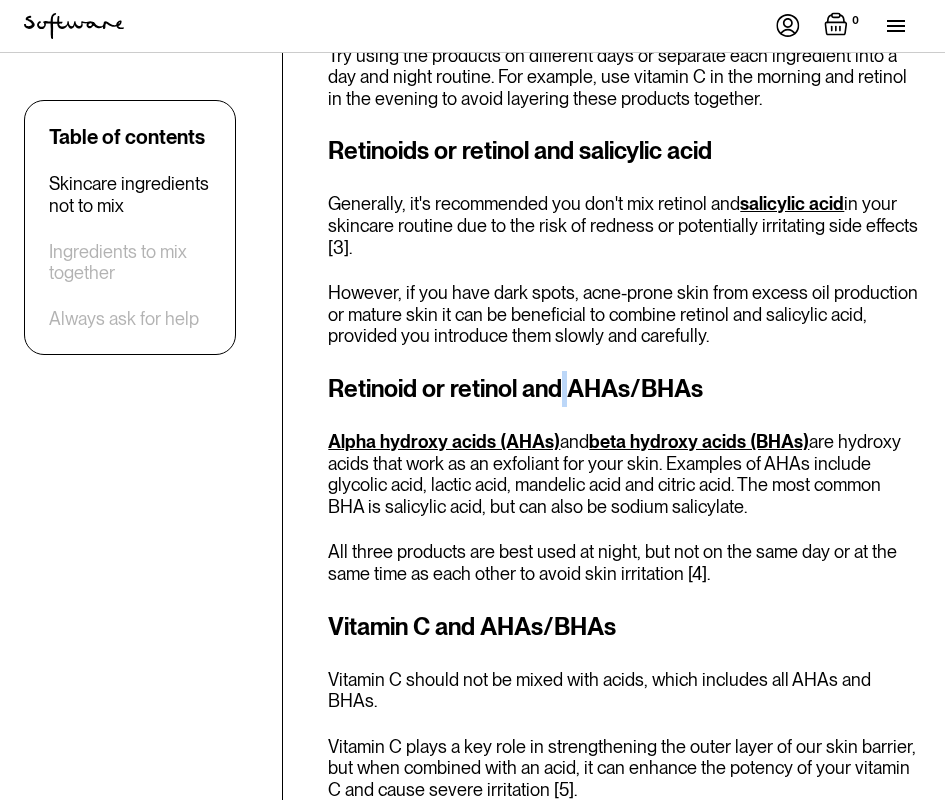 click on "Retinoid or retinol and AHAs/BHAs" at bounding box center [624, 389] 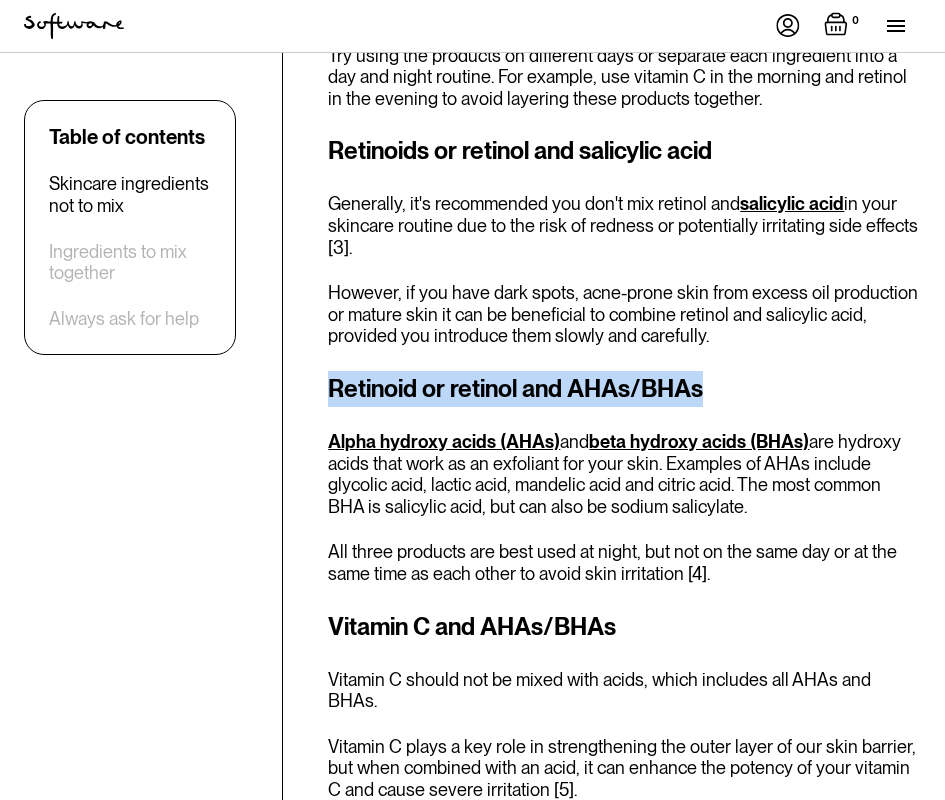 click on "Retinoid or retinol and AHAs/BHAs" at bounding box center (624, 389) 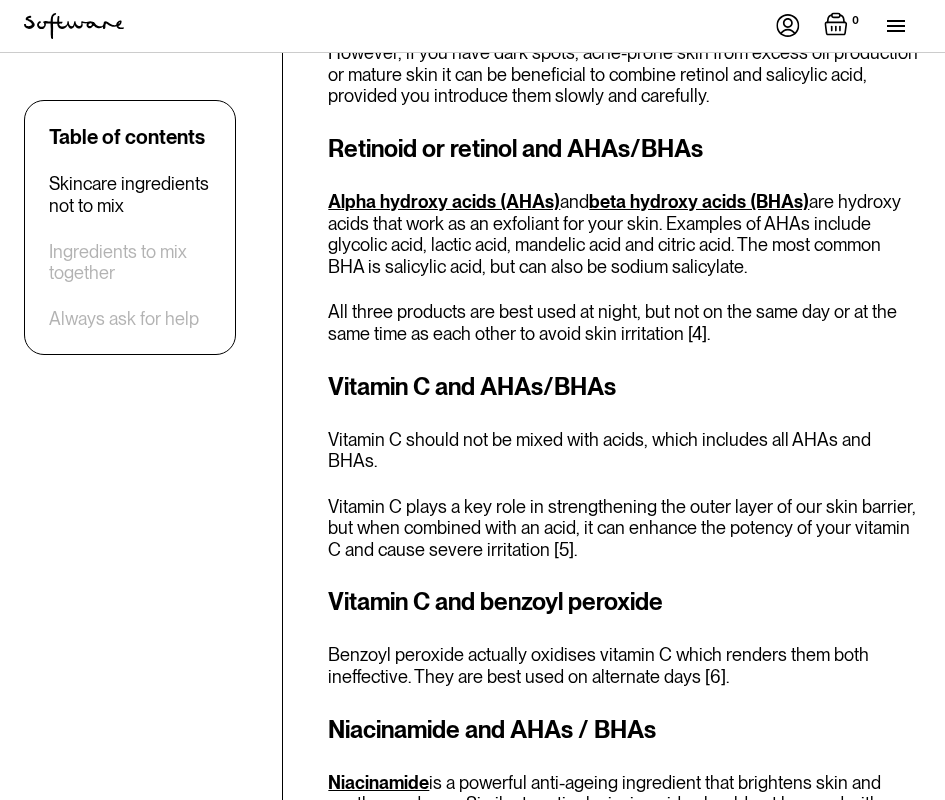 scroll, scrollTop: 2345, scrollLeft: 0, axis: vertical 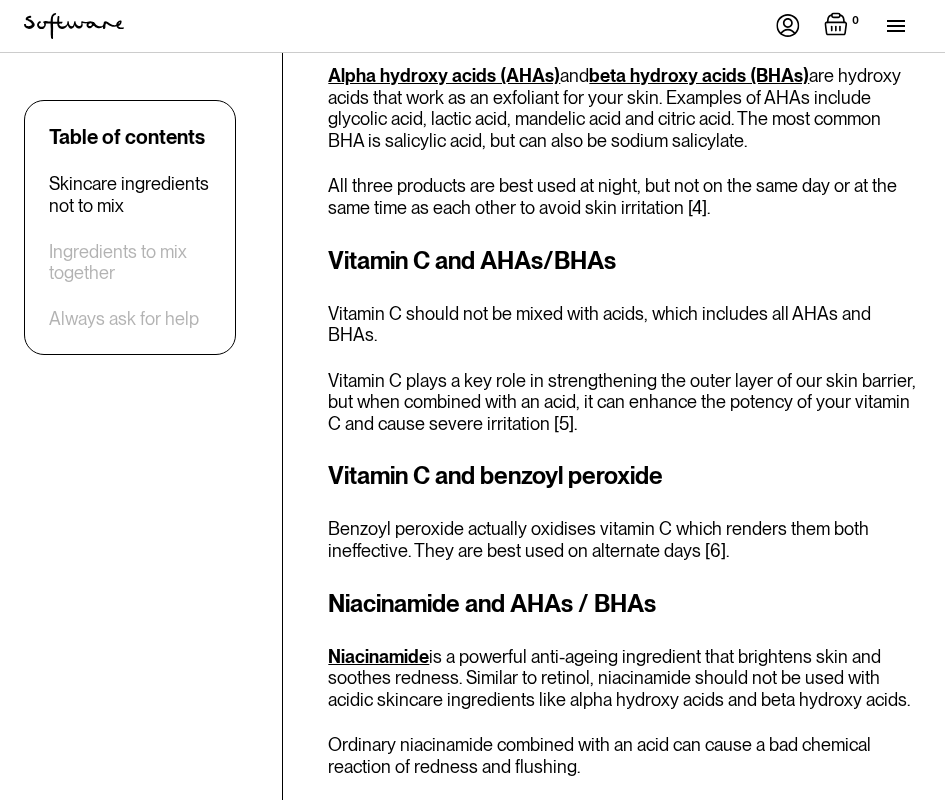click on "Vitamin C and AHAs/BHAs" at bounding box center (624, 261) 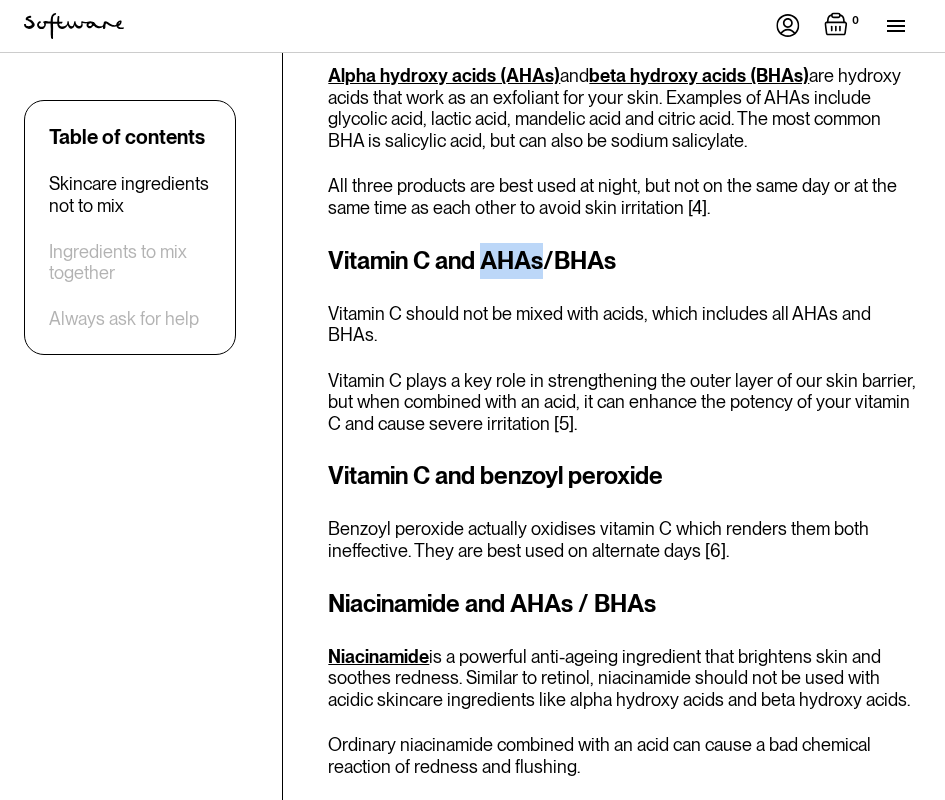click on "Vitamin C and AHAs/BHAs" at bounding box center (624, 261) 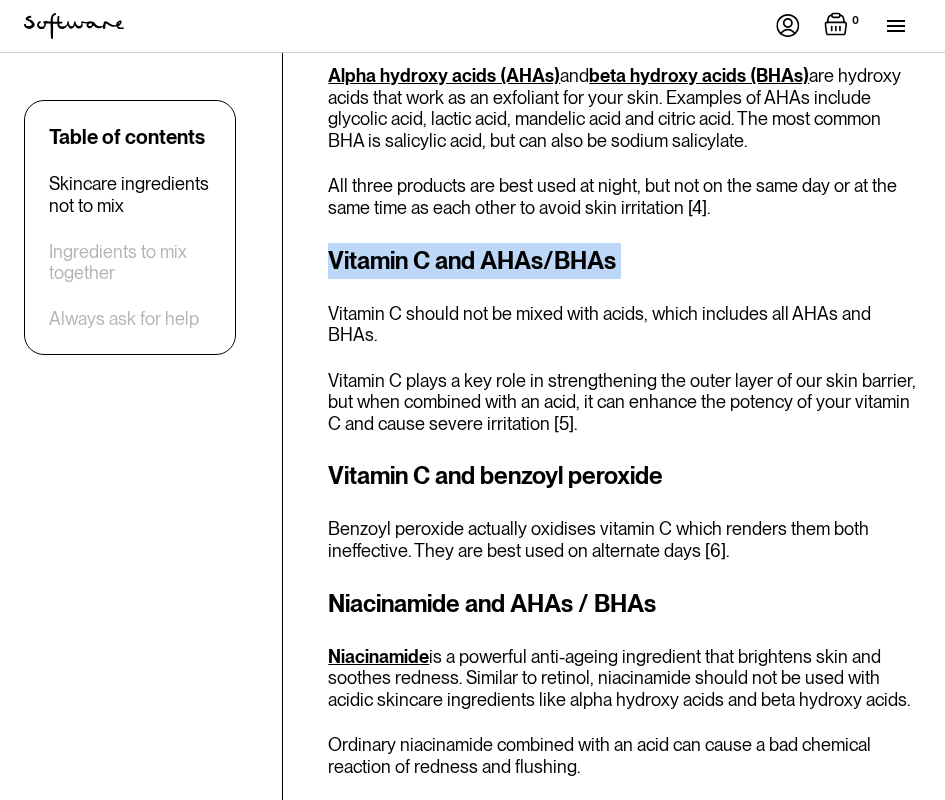 click on "Vitamin C and AHAs/BHAs" at bounding box center [624, 261] 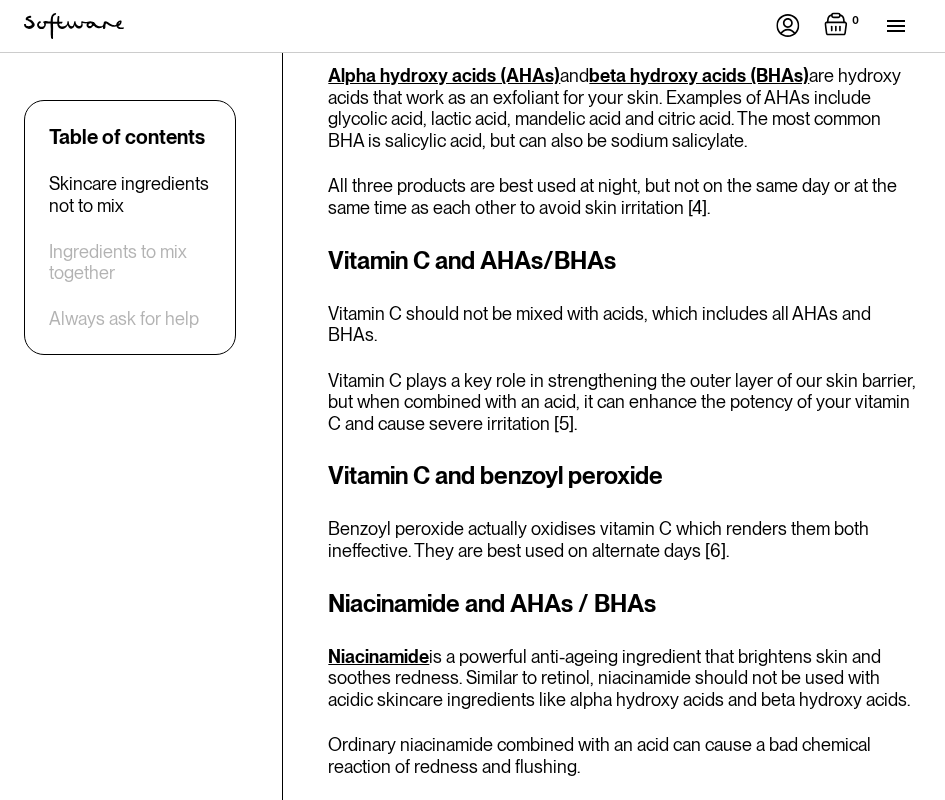 click on "Vitamin C and benzoyl peroxide" at bounding box center [624, 476] 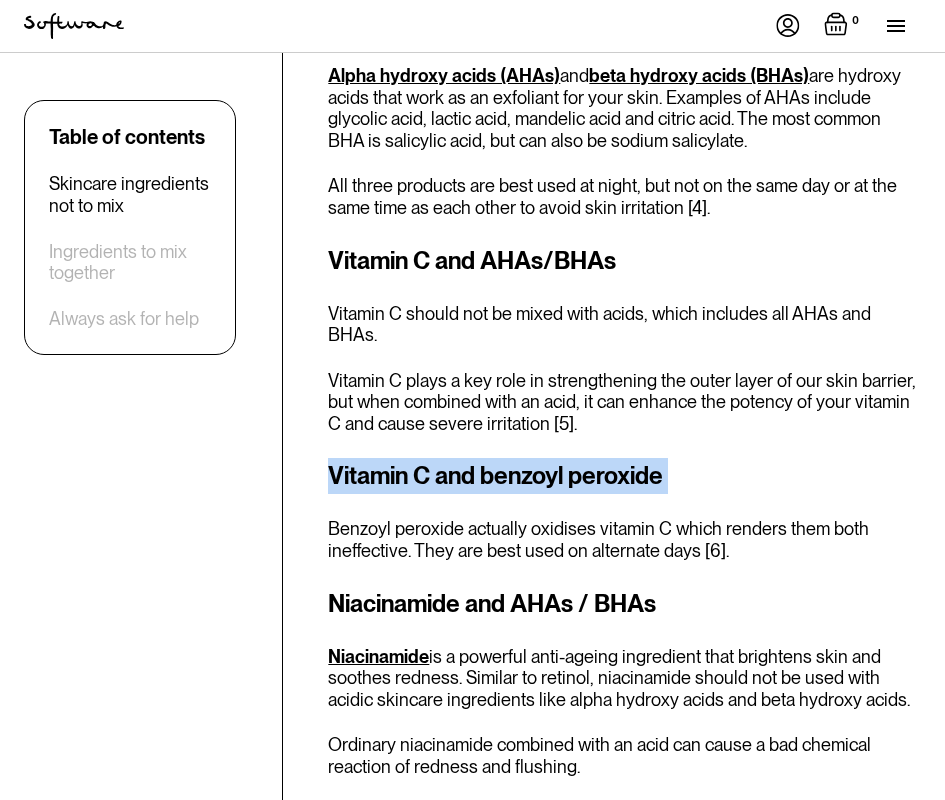 click on "Vitamin C and benzoyl peroxide" at bounding box center (624, 476) 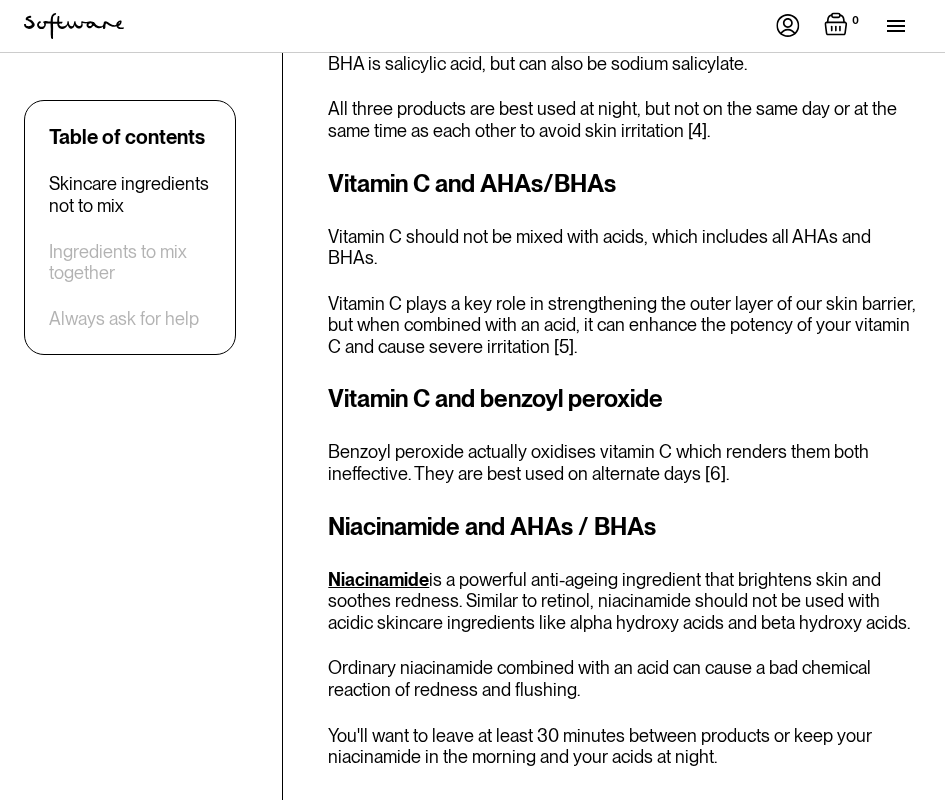 scroll, scrollTop: 2437, scrollLeft: 0, axis: vertical 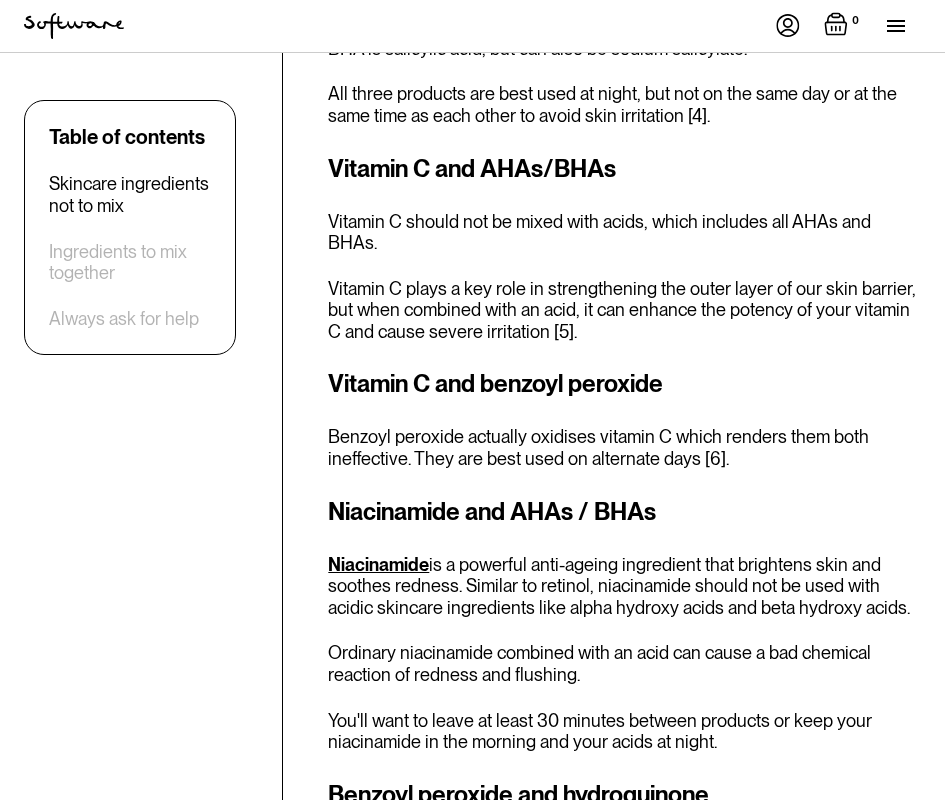 click on "Niacinamide and AHAs / BHAs" at bounding box center [624, 512] 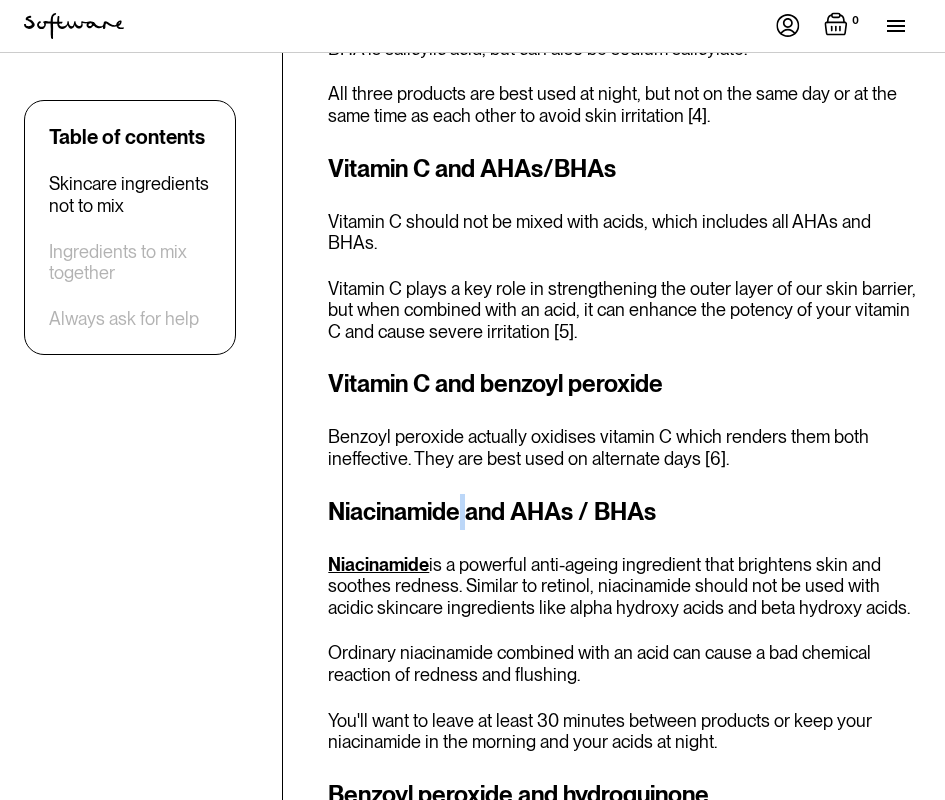 click on "Niacinamide and AHAs / BHAs" at bounding box center [624, 512] 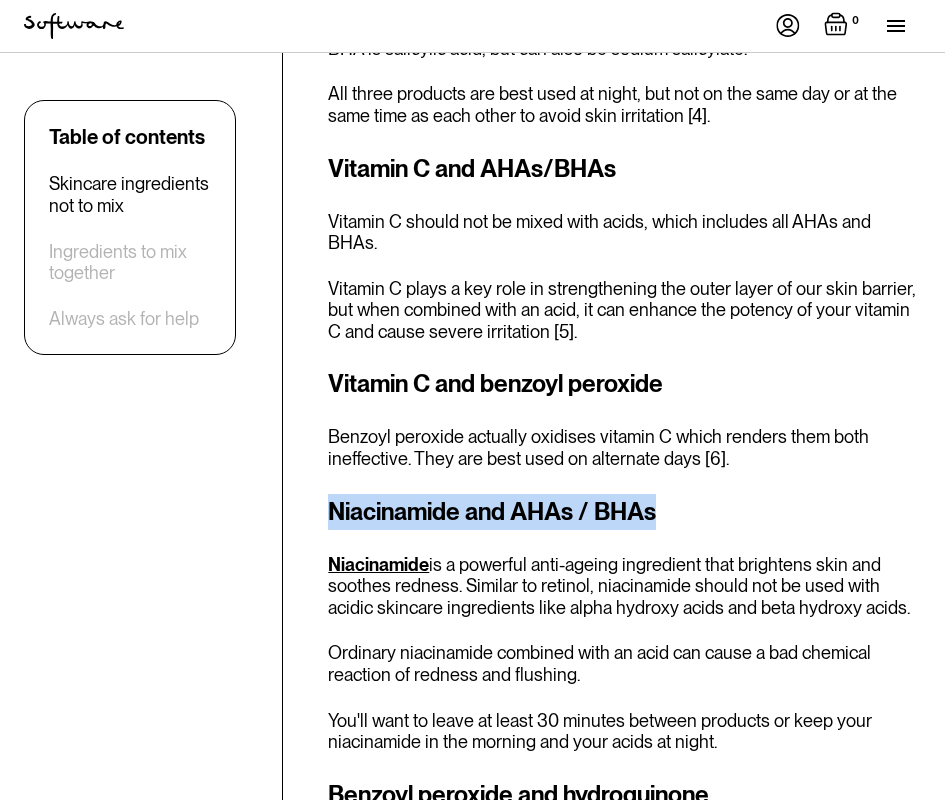click on "Niacinamide and AHAs / BHAs" at bounding box center [624, 512] 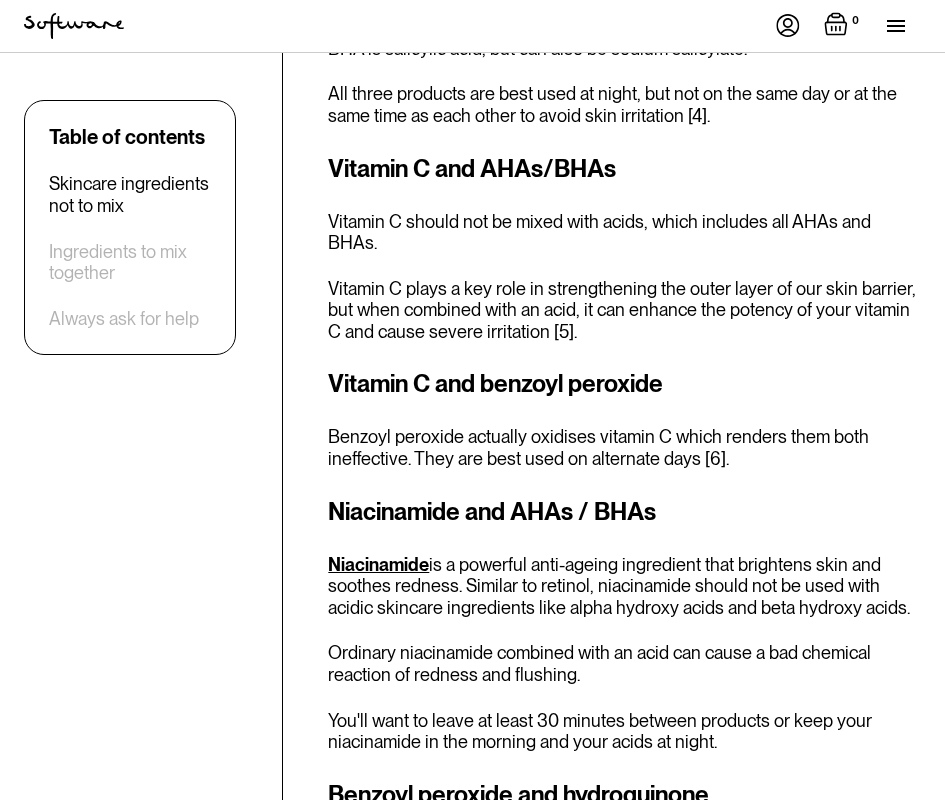 scroll, scrollTop: 2805, scrollLeft: 0, axis: vertical 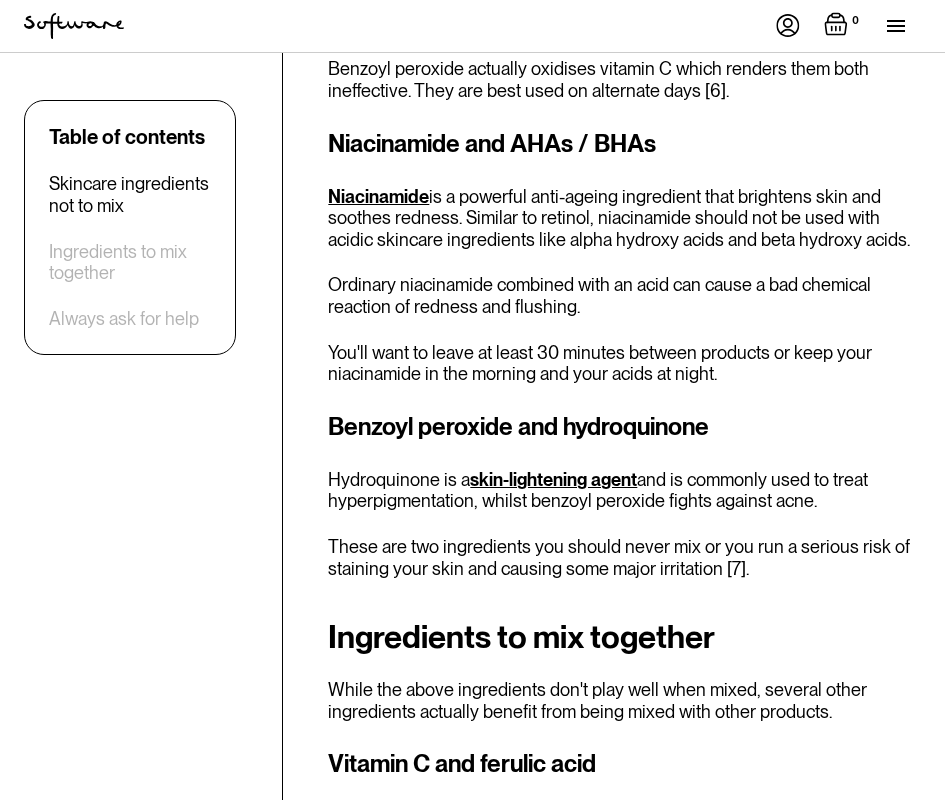 click on "Benzoyl peroxide and hydroquinone" at bounding box center (518, 426) 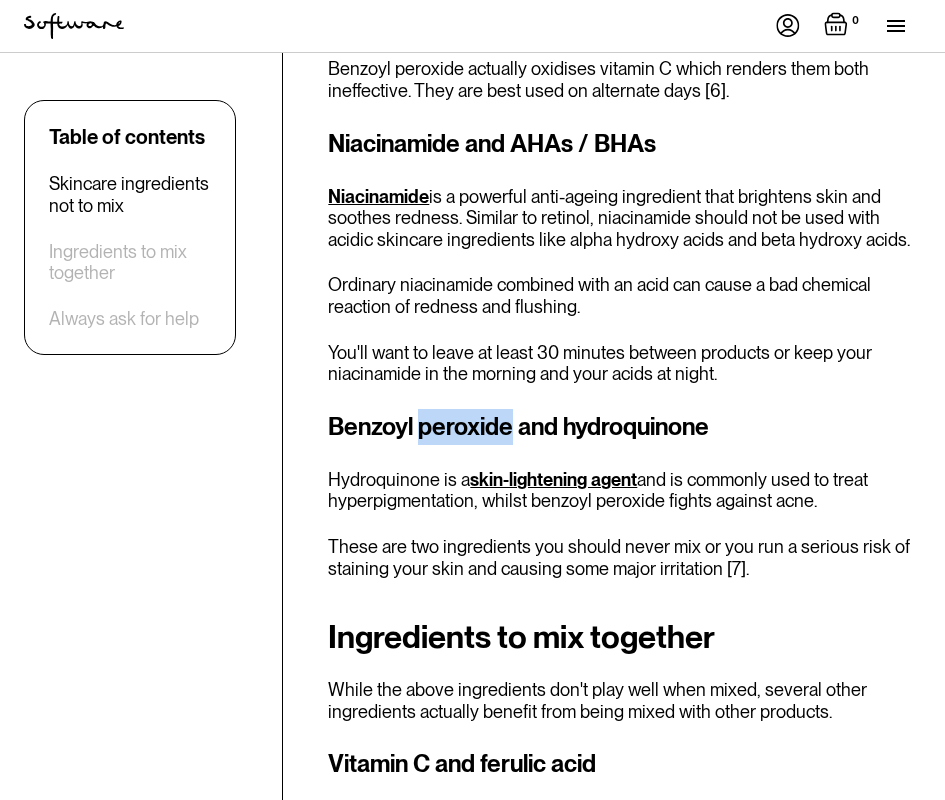 click on "Benzoyl peroxide and hydroquinone" at bounding box center (518, 426) 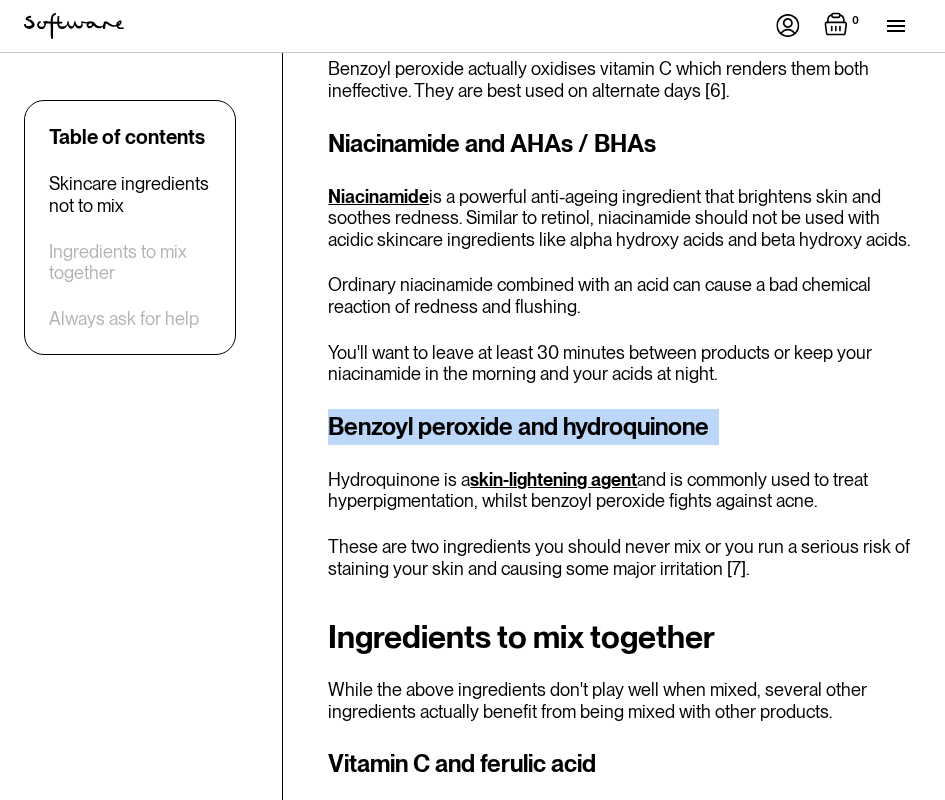 click on "Benzoyl peroxide and hydroquinone" at bounding box center [518, 426] 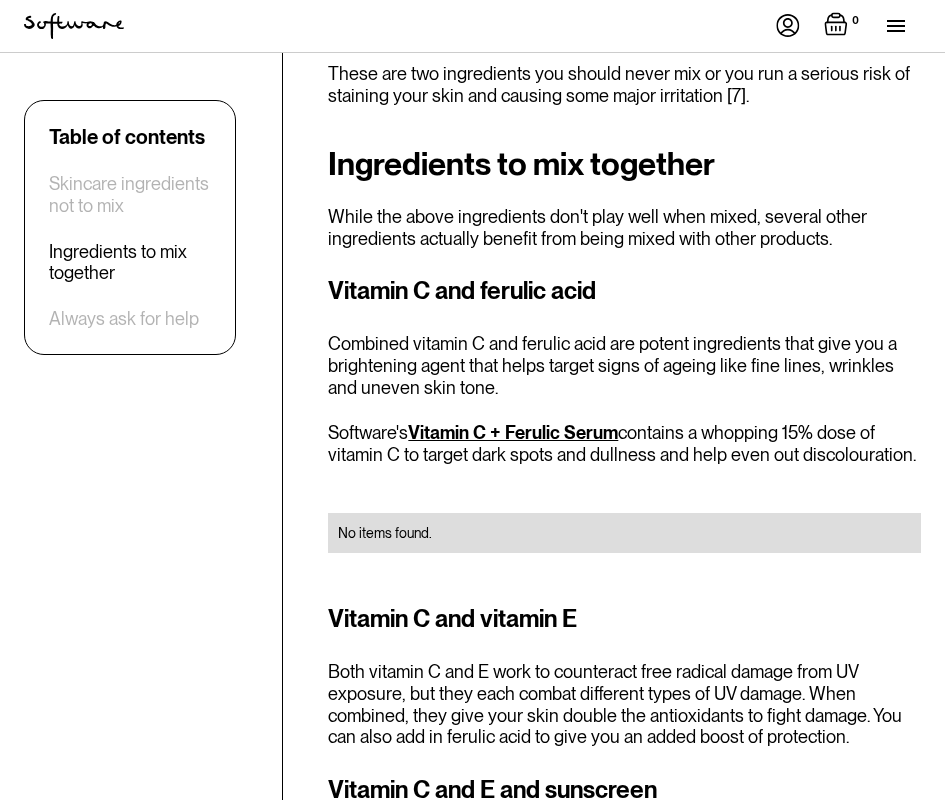 scroll, scrollTop: 3298, scrollLeft: 0, axis: vertical 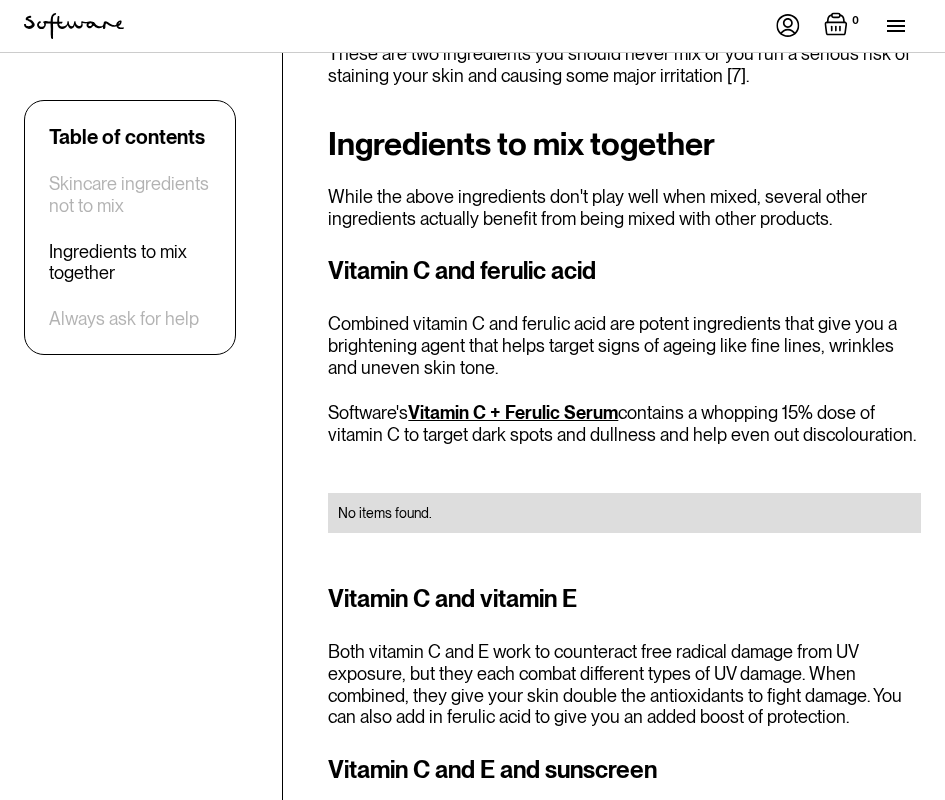 click on "Ingredients to mix together" at bounding box center [624, 144] 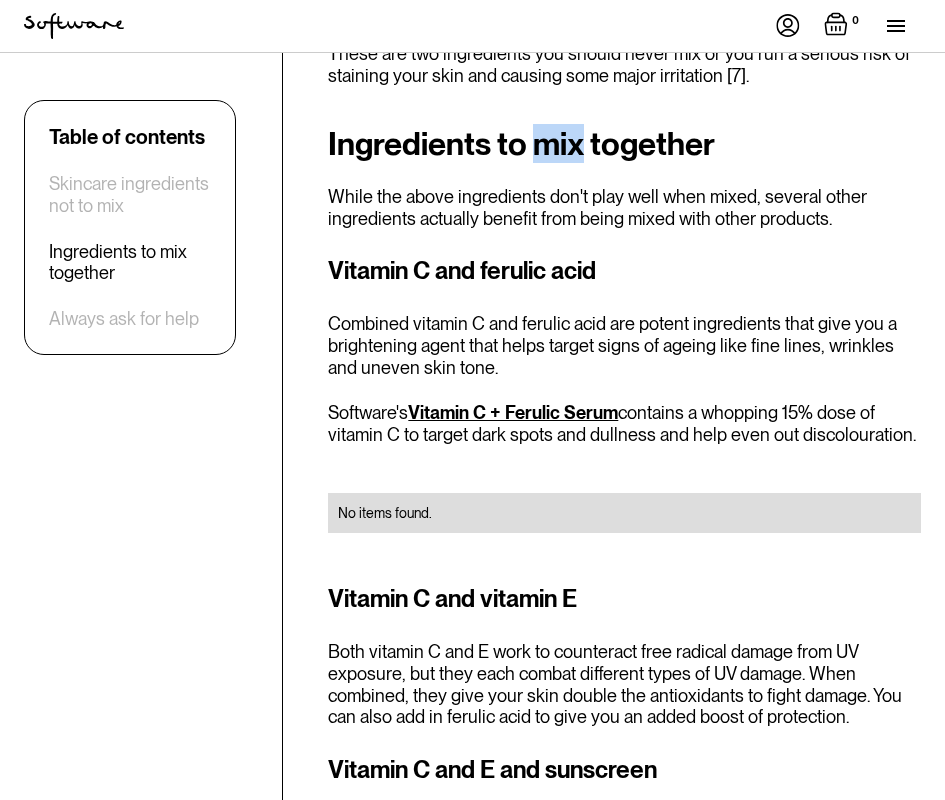 click on "Ingredients to mix together" at bounding box center (624, 144) 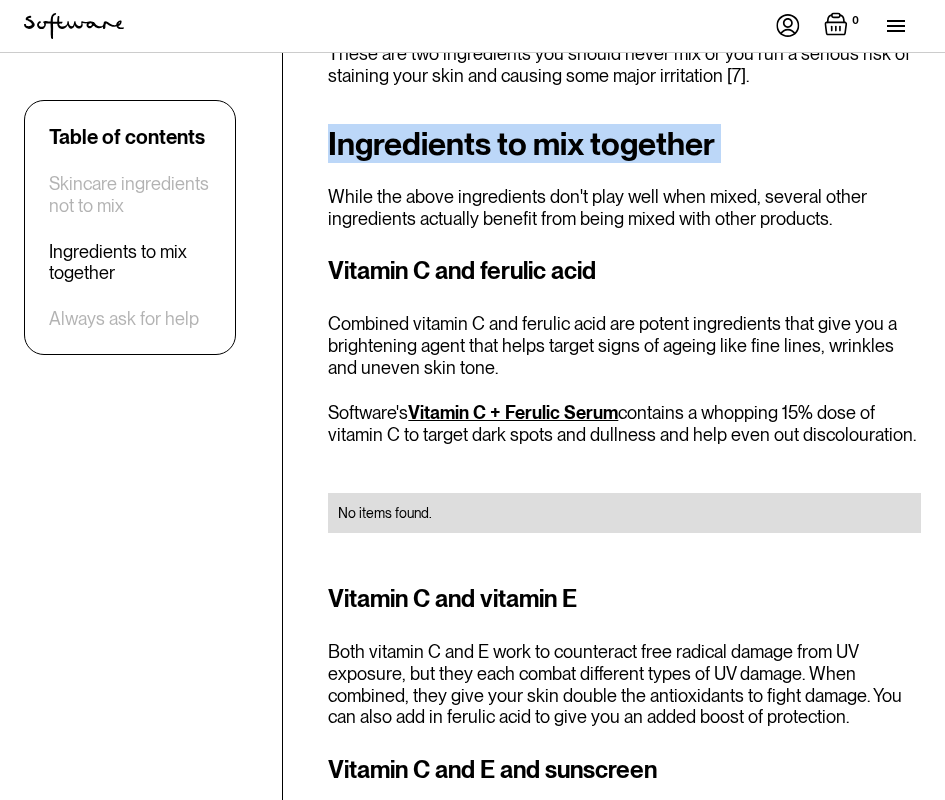 click on "Ingredients to mix together" at bounding box center (624, 144) 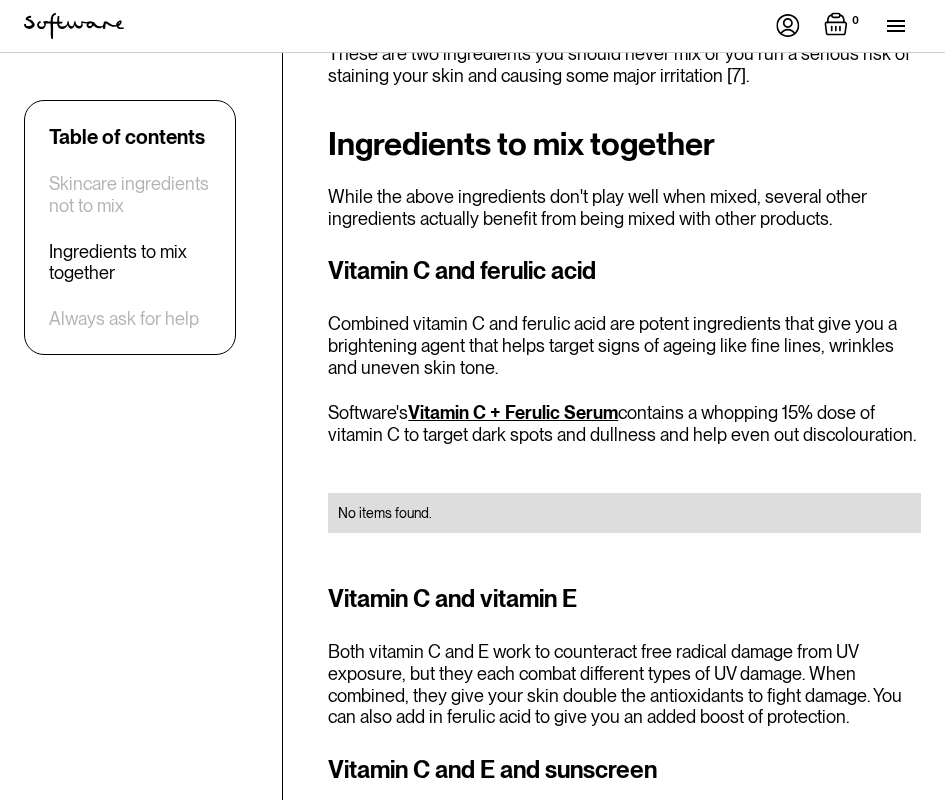click on "Vitamin C and ferulic acid" at bounding box center (624, 271) 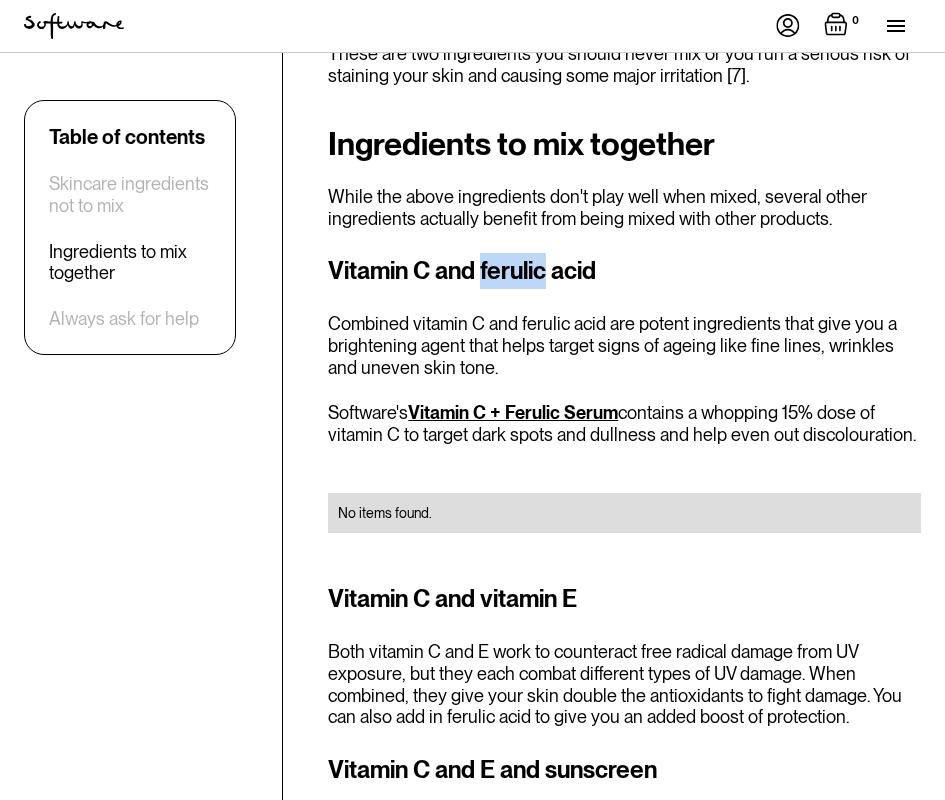 click on "Vitamin C and ferulic acid" at bounding box center [624, 271] 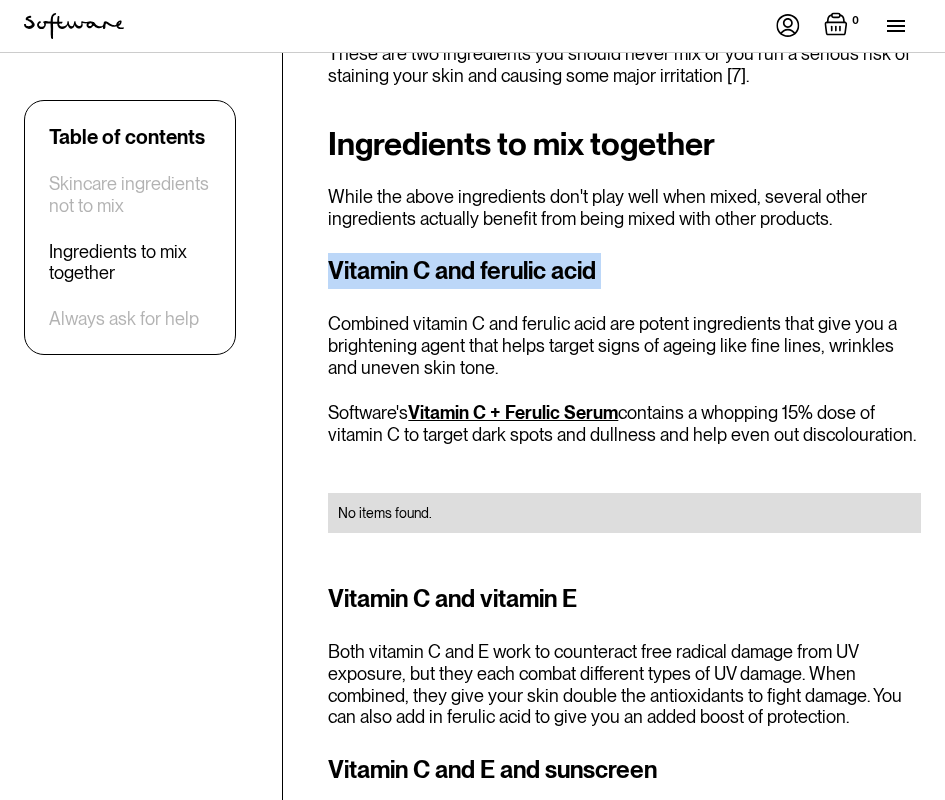 click on "Vitamin C and ferulic acid" at bounding box center (624, 271) 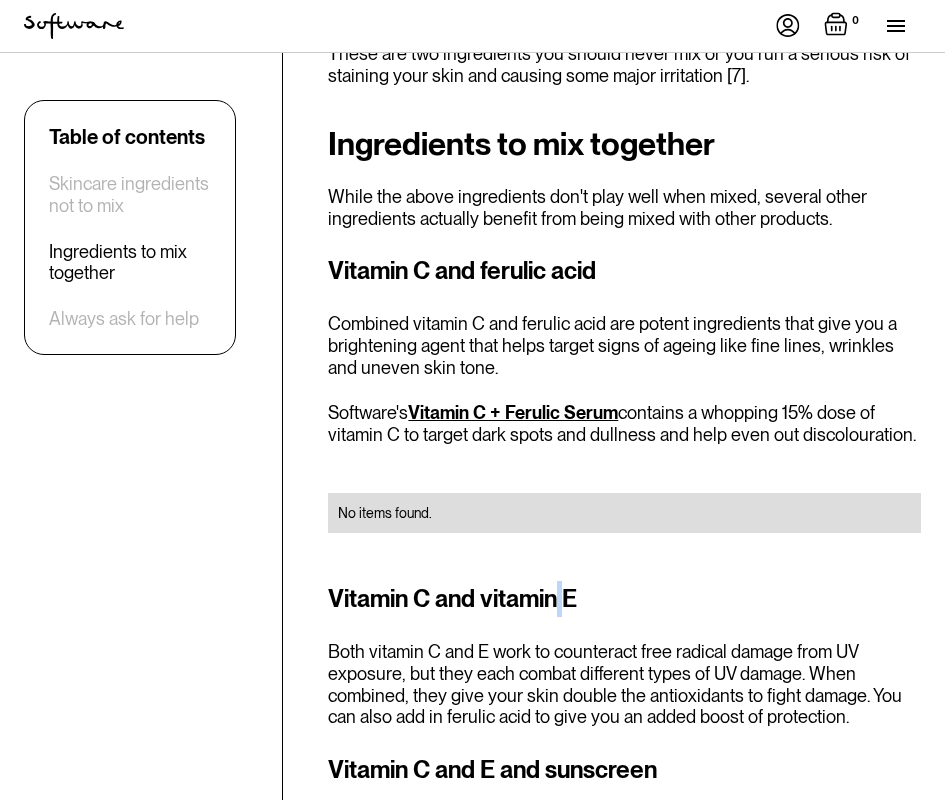 click on "Vitamin C and vitamin E" at bounding box center [624, 599] 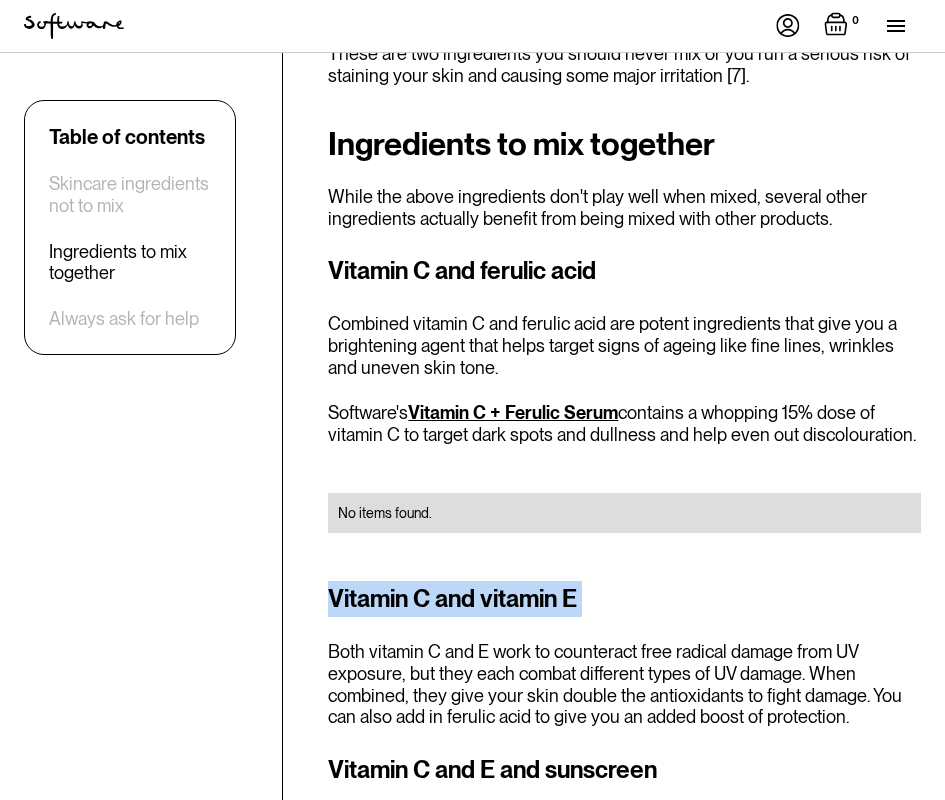 click on "Vitamin C and vitamin E" at bounding box center (624, 599) 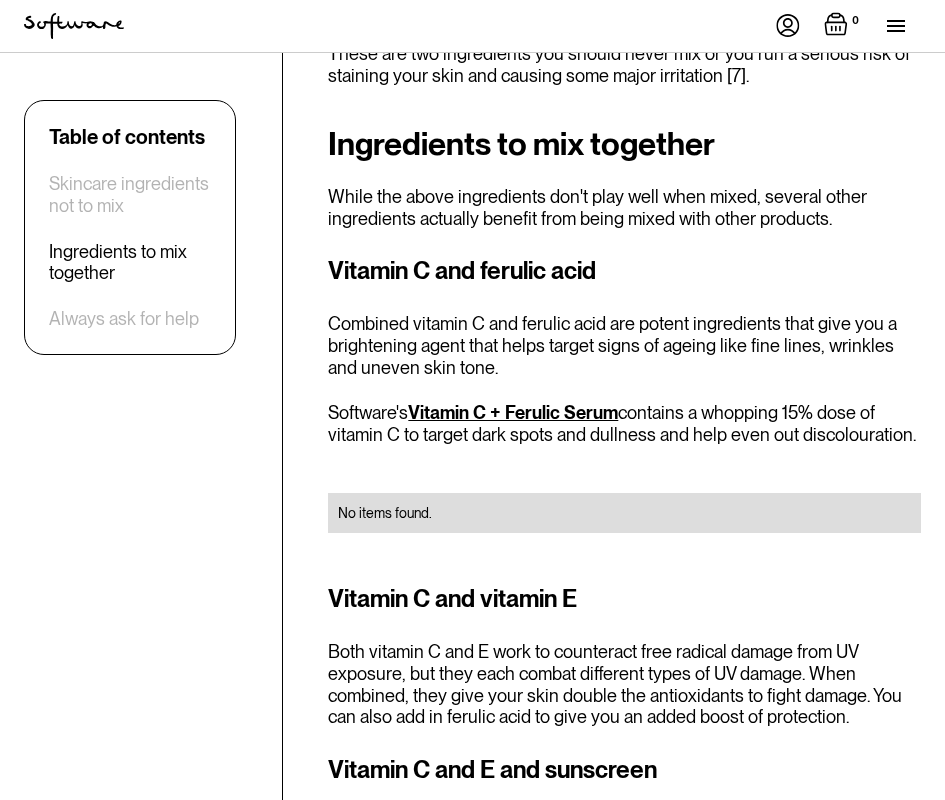 scroll, scrollTop: 3467, scrollLeft: 0, axis: vertical 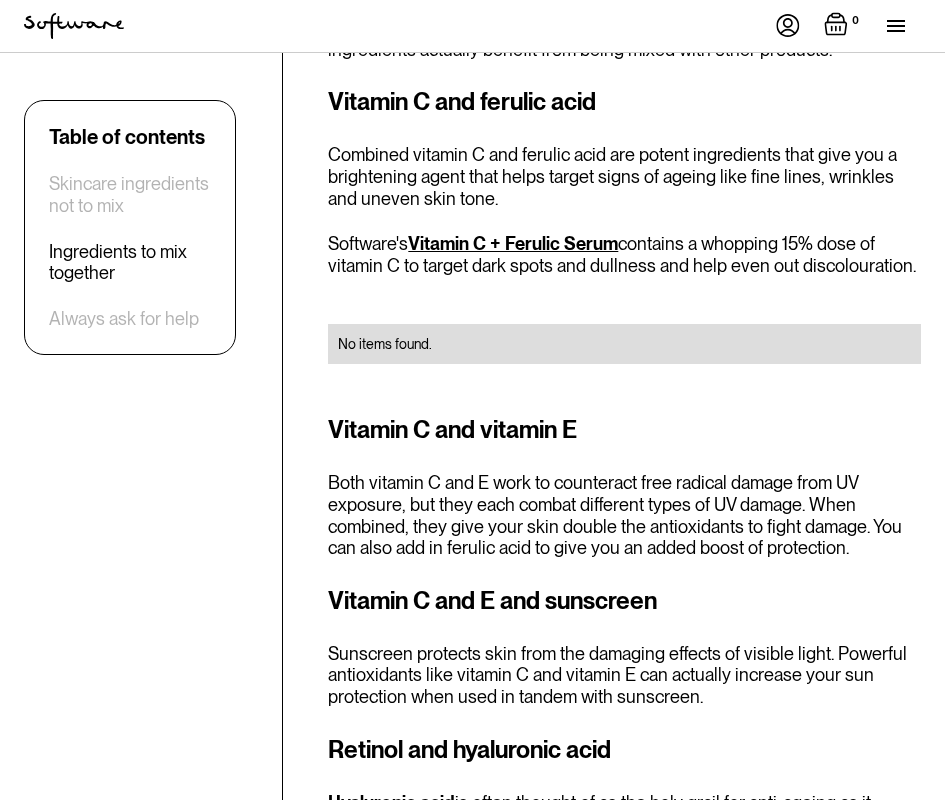 click on "Vitamin C and E and sunscreen" at bounding box center (624, 601) 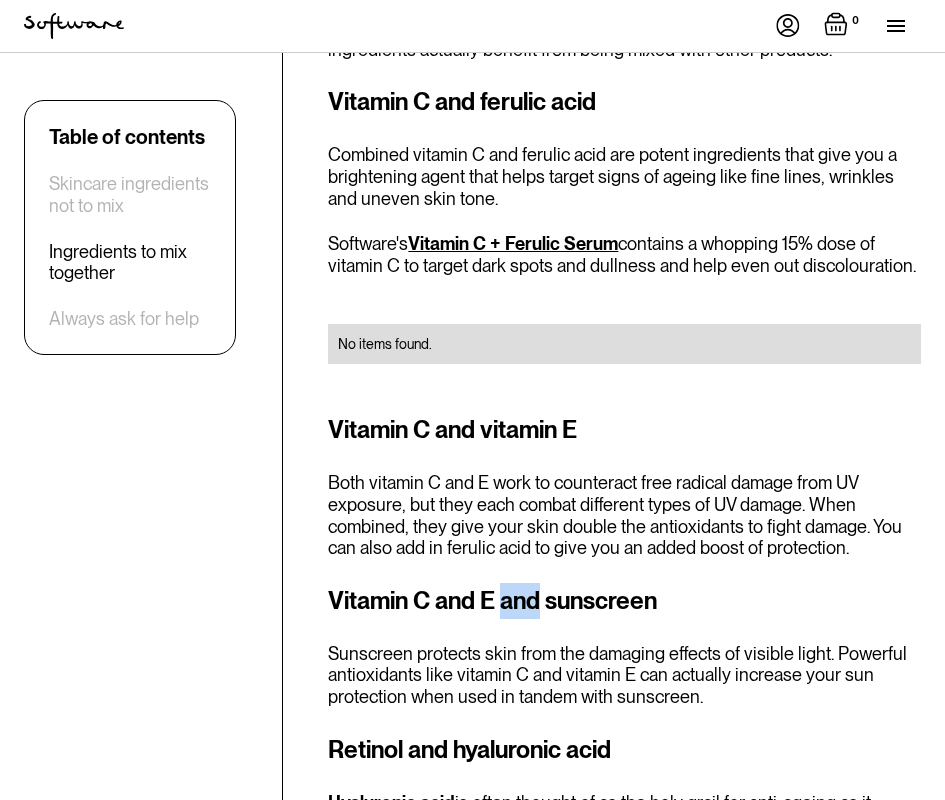 click on "Vitamin C and E and sunscreen" at bounding box center [624, 601] 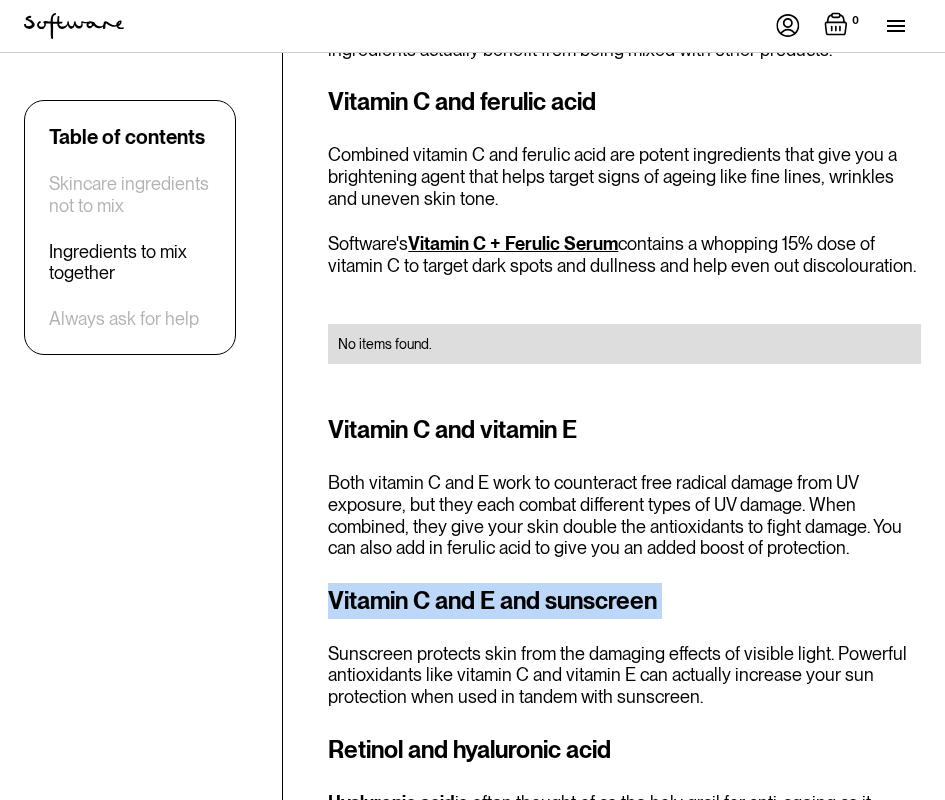 click on "Vitamin C and E and sunscreen" at bounding box center [624, 601] 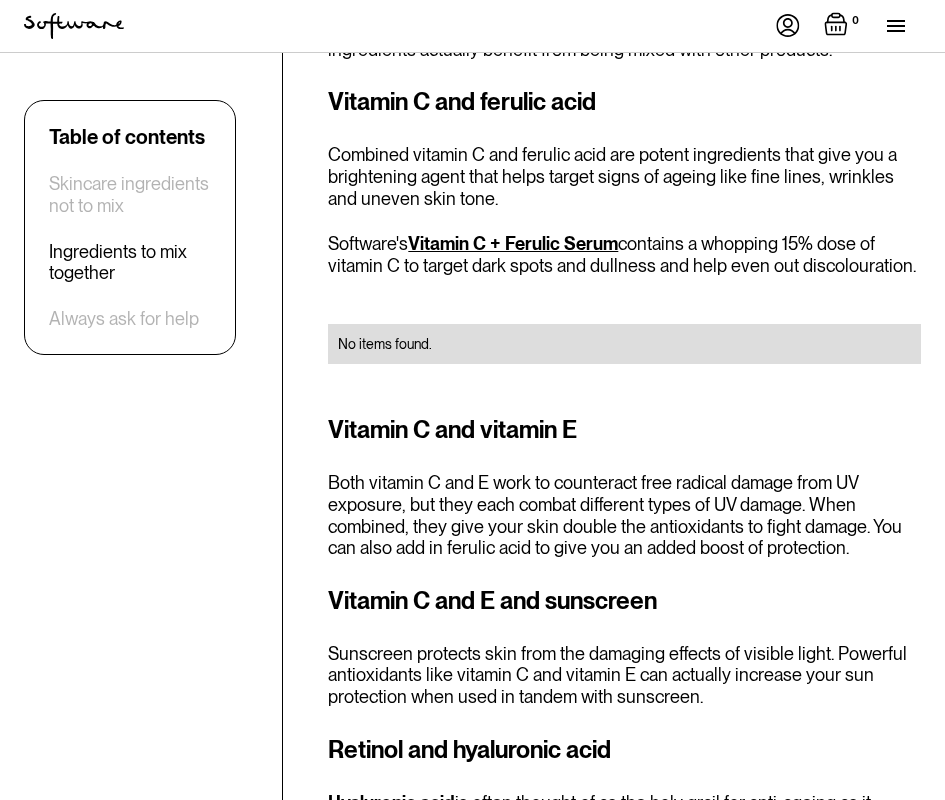 scroll, scrollTop: 3703, scrollLeft: 0, axis: vertical 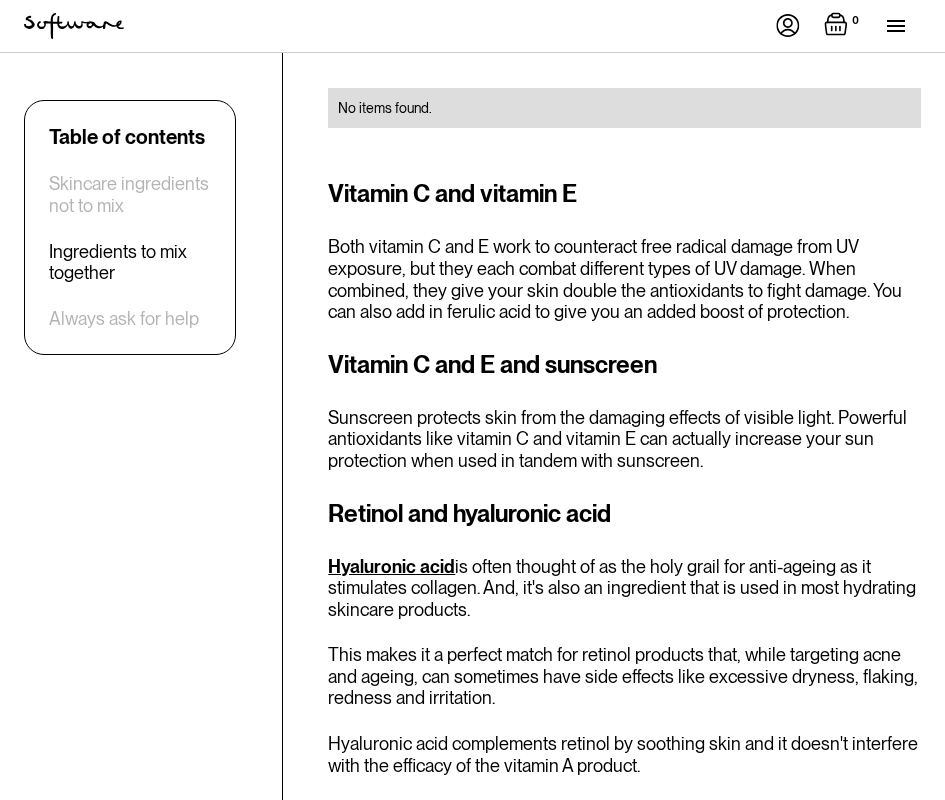 click on "Retinol and hyaluronic acid" at bounding box center [624, 514] 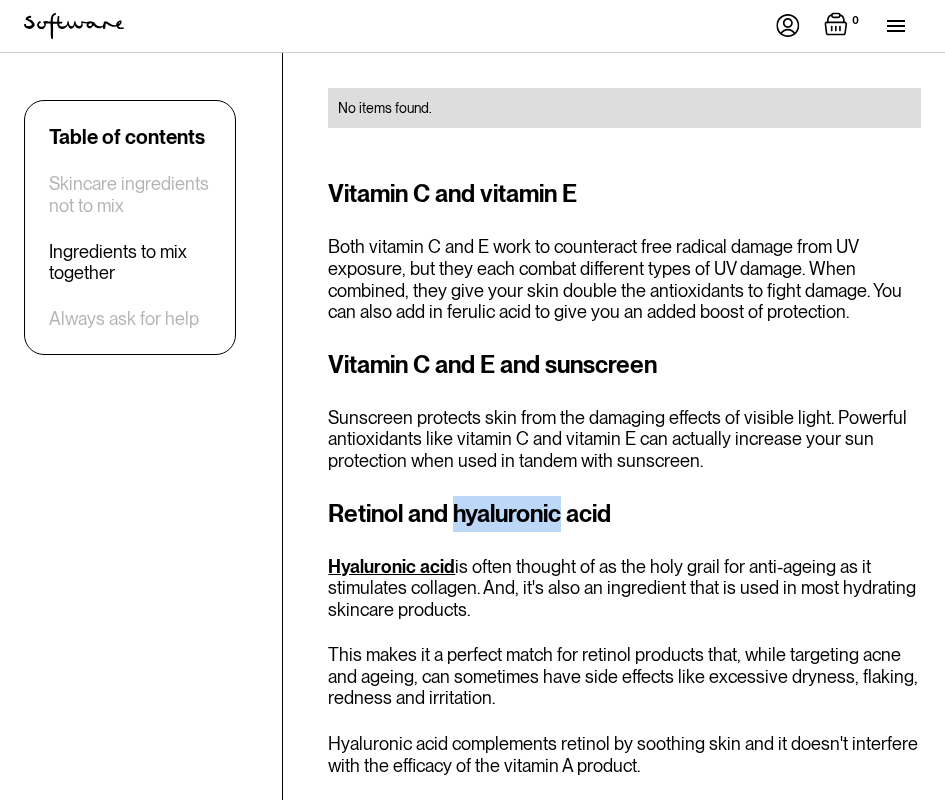 click on "Retinol and hyaluronic acid" at bounding box center (624, 514) 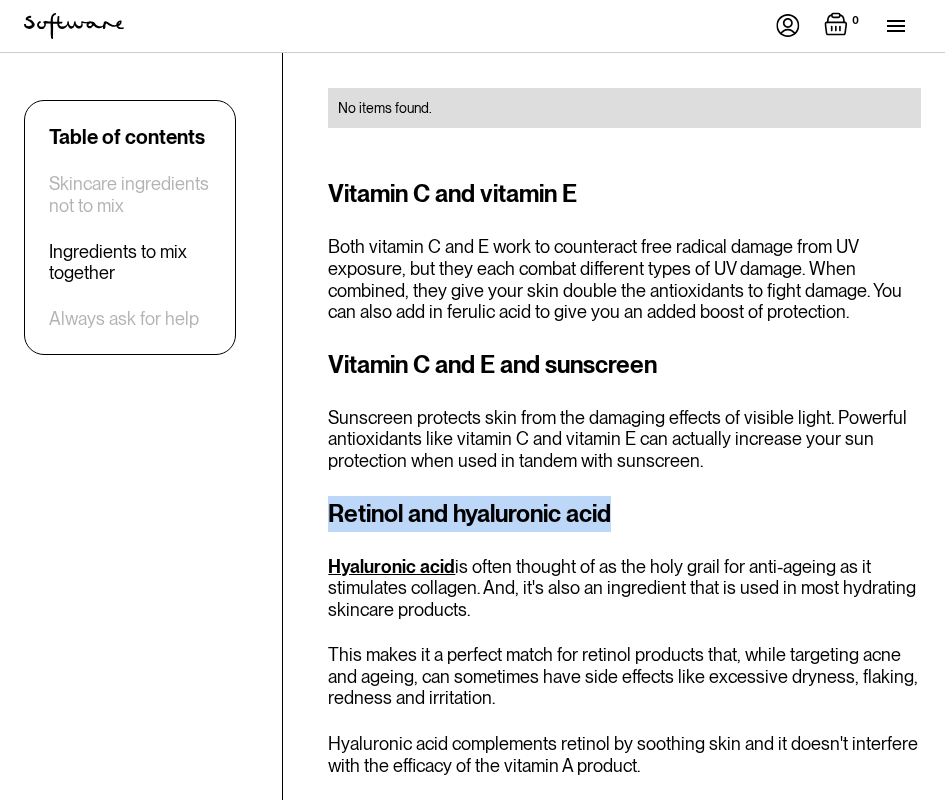 click on "Retinol and hyaluronic acid" at bounding box center [624, 514] 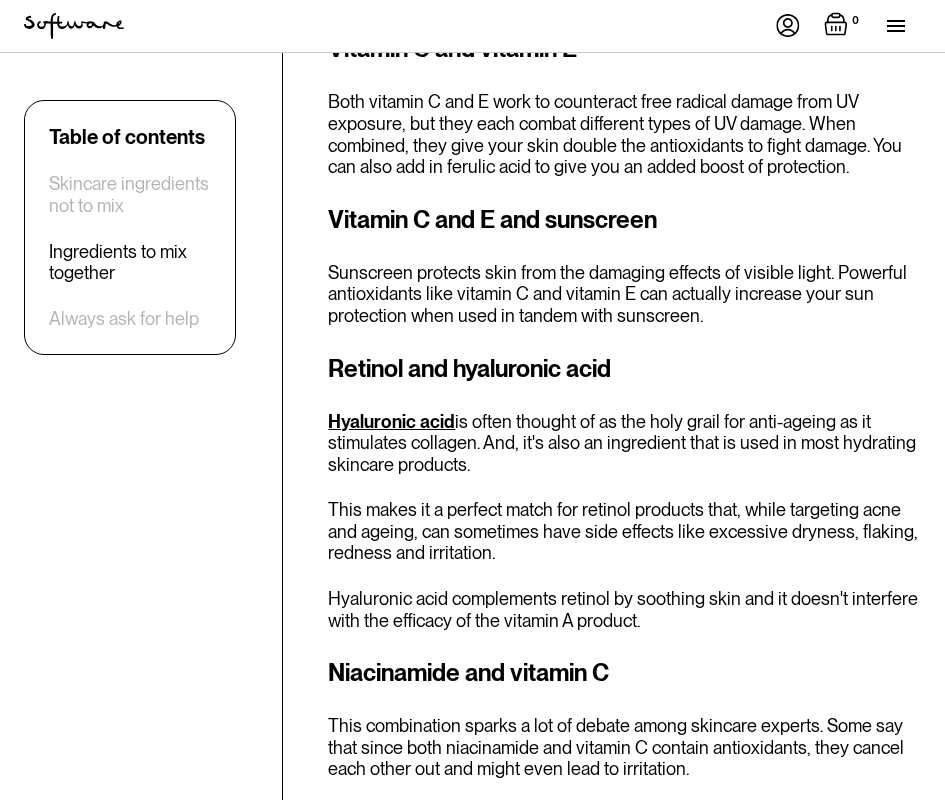 scroll, scrollTop: 4004, scrollLeft: 0, axis: vertical 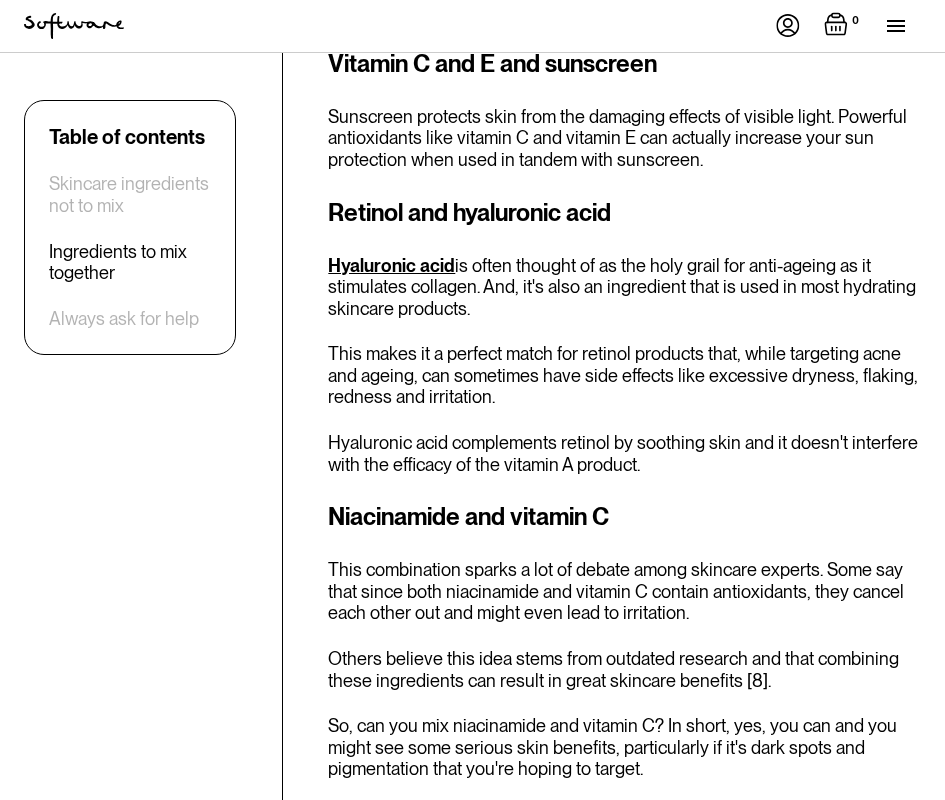 click on "Niacinamide and vitamin C" at bounding box center (468, 516) 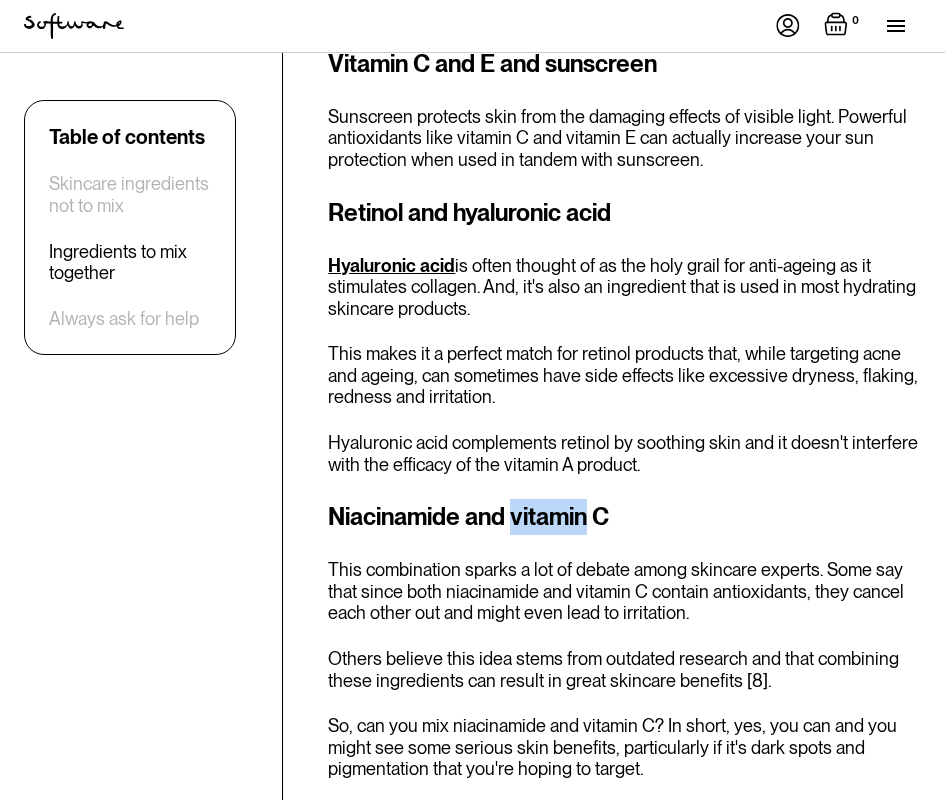 click on "Niacinamide and vitamin C" at bounding box center (468, 516) 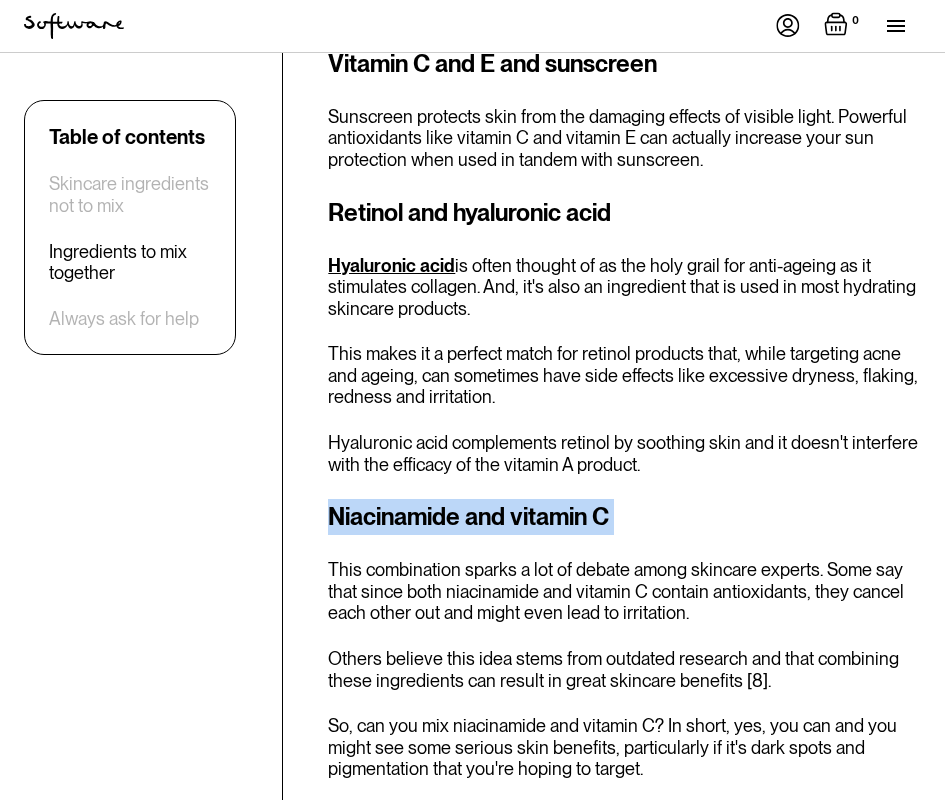 click on "Niacinamide and vitamin C" at bounding box center [468, 516] 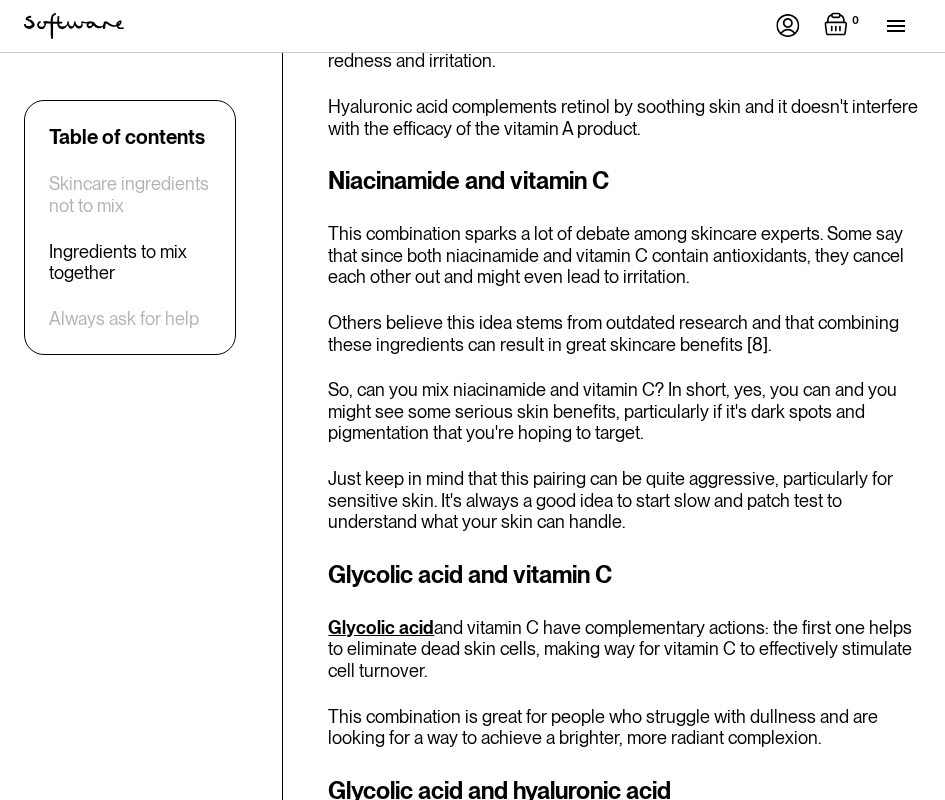 scroll, scrollTop: 4341, scrollLeft: 0, axis: vertical 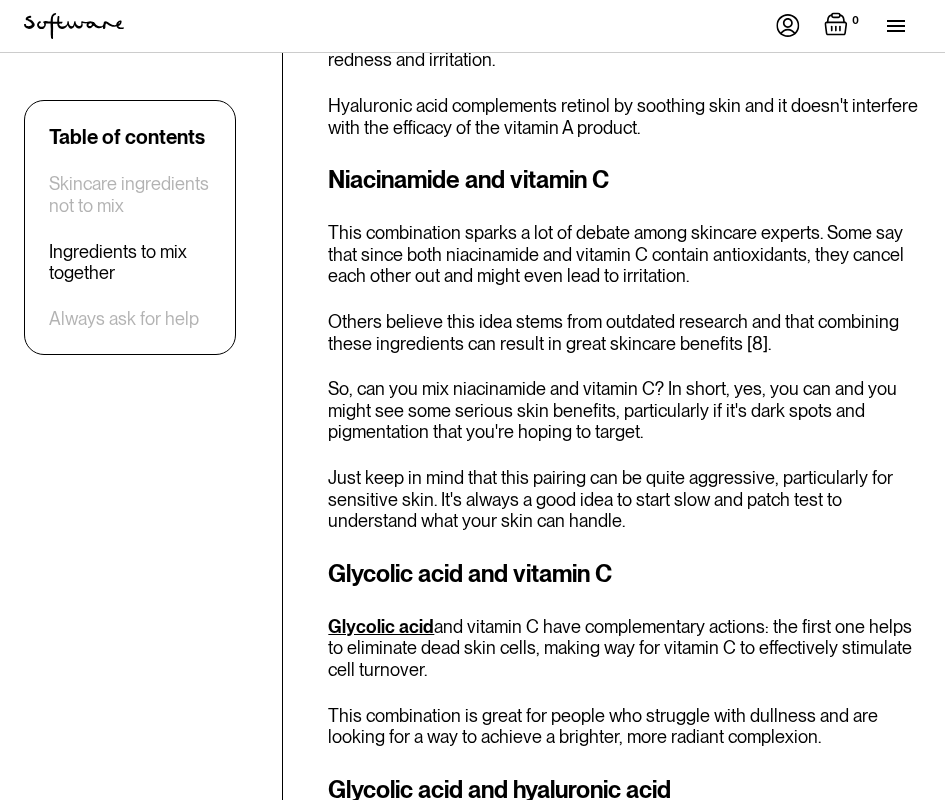 click on "Glycolic acid and vitamin C" at bounding box center (624, 574) 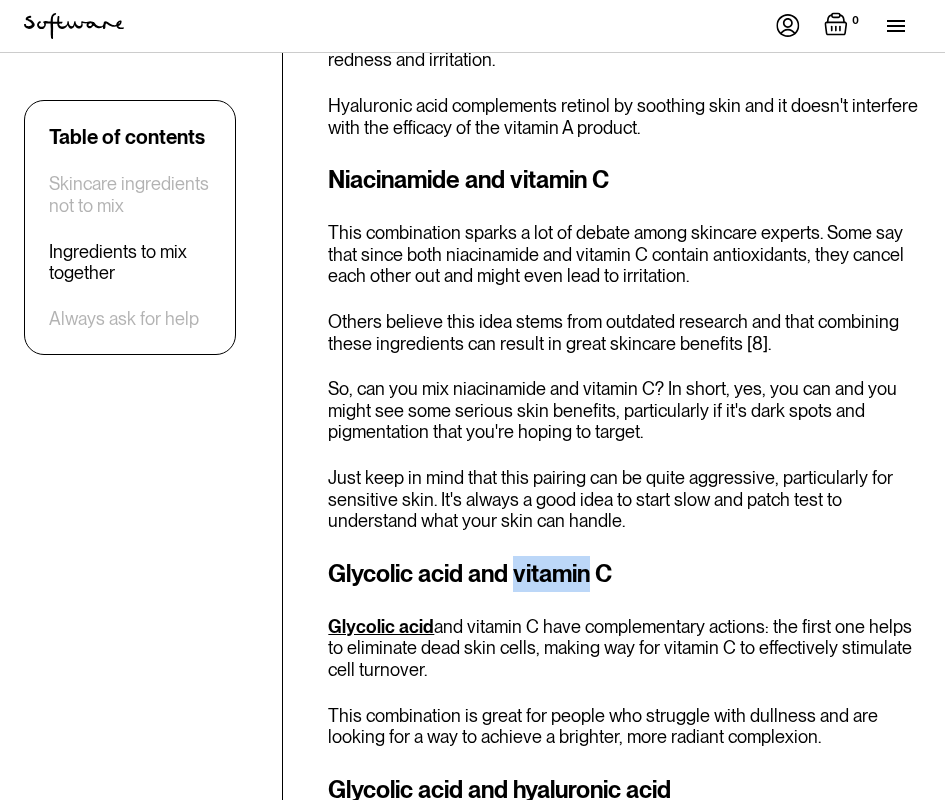 click on "Glycolic acid and vitamin C" at bounding box center [624, 574] 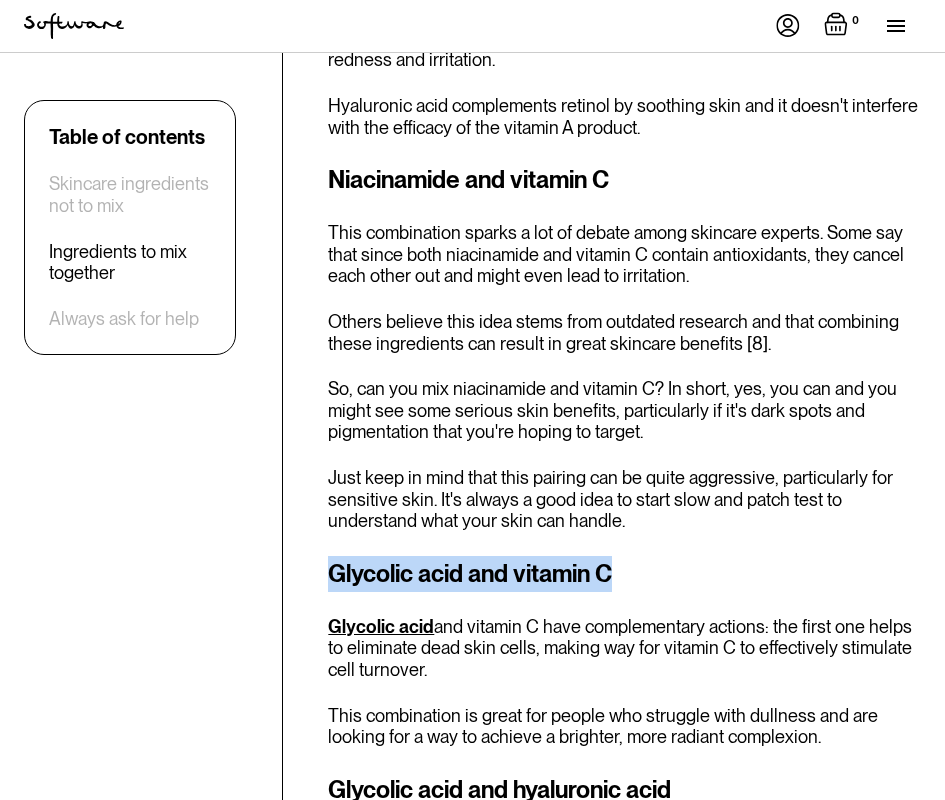 click on "Glycolic acid and vitamin C" at bounding box center [624, 574] 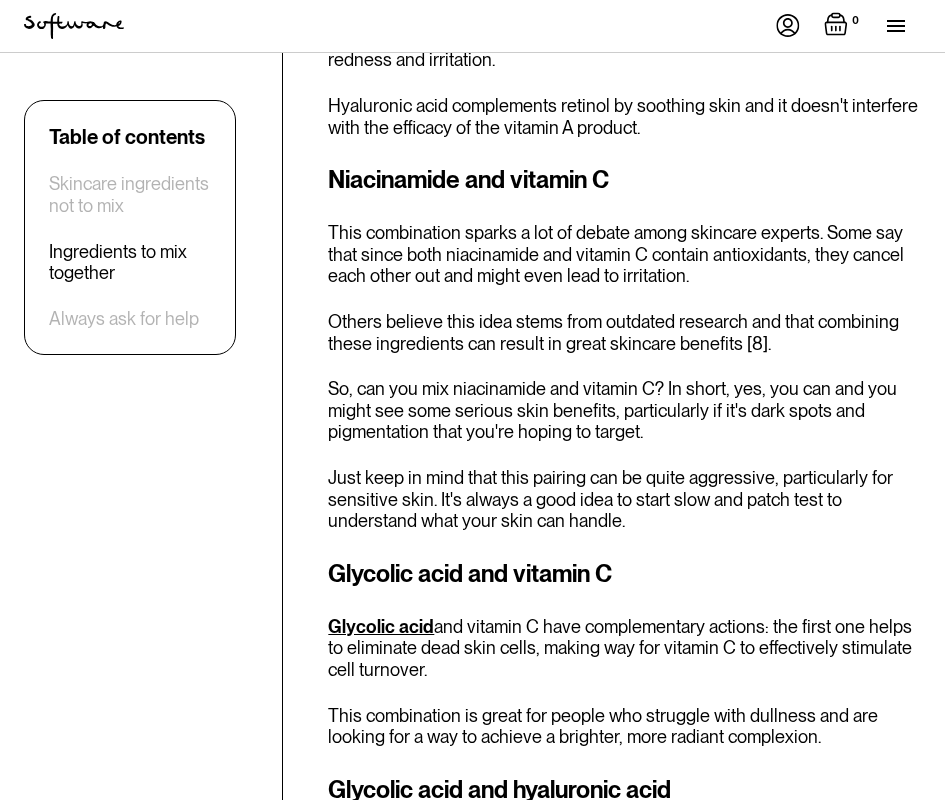 scroll, scrollTop: 4613, scrollLeft: 0, axis: vertical 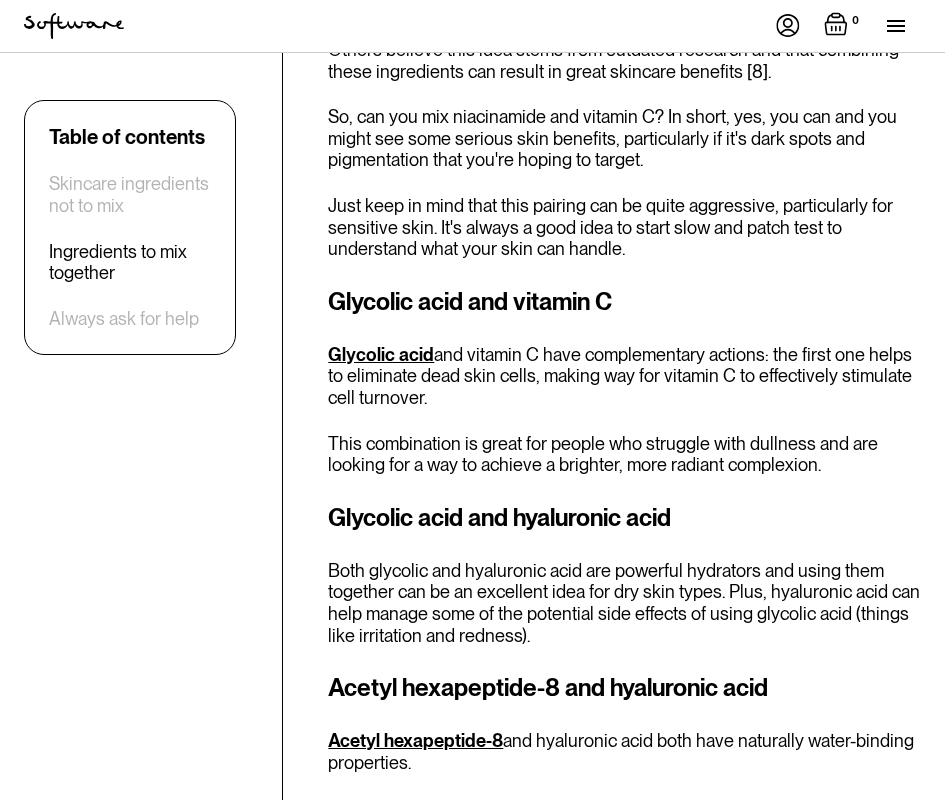 click on "Glycolic acid and hyaluronic acid" at bounding box center [624, 518] 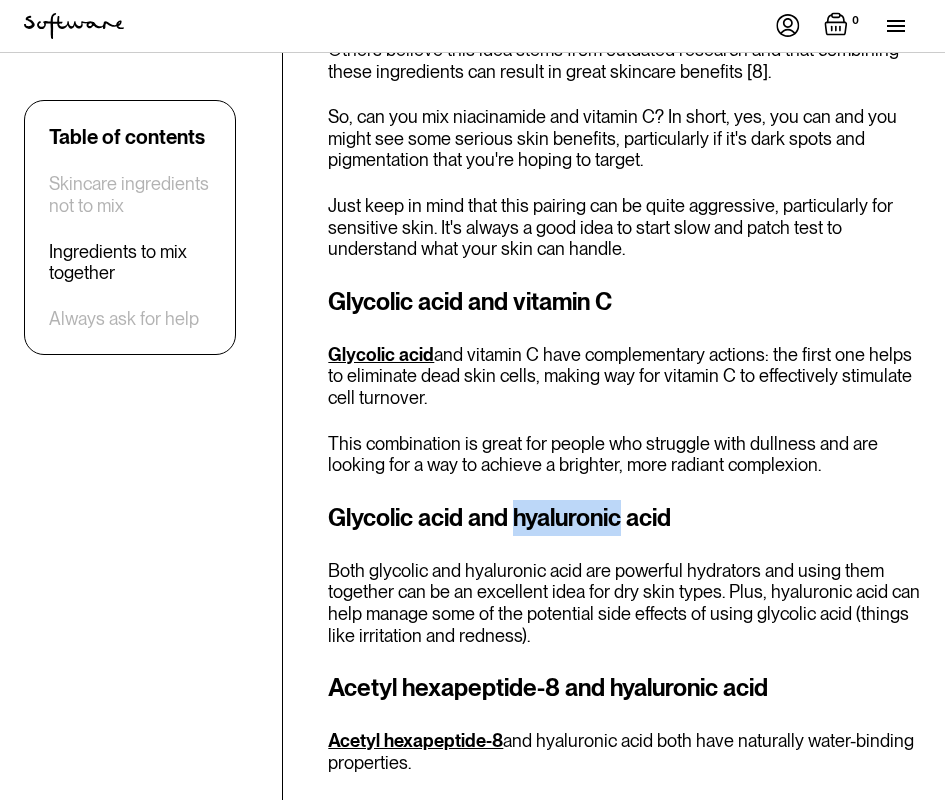 click on "Glycolic acid and hyaluronic acid" at bounding box center (624, 518) 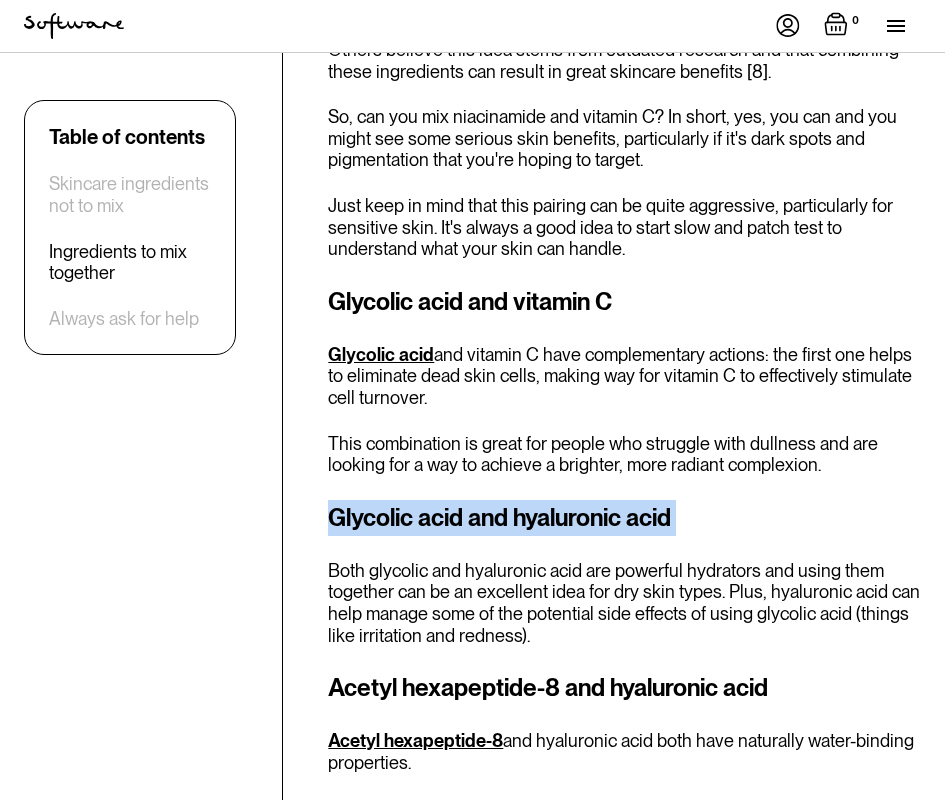 click on "Glycolic acid and hyaluronic acid" at bounding box center (624, 518) 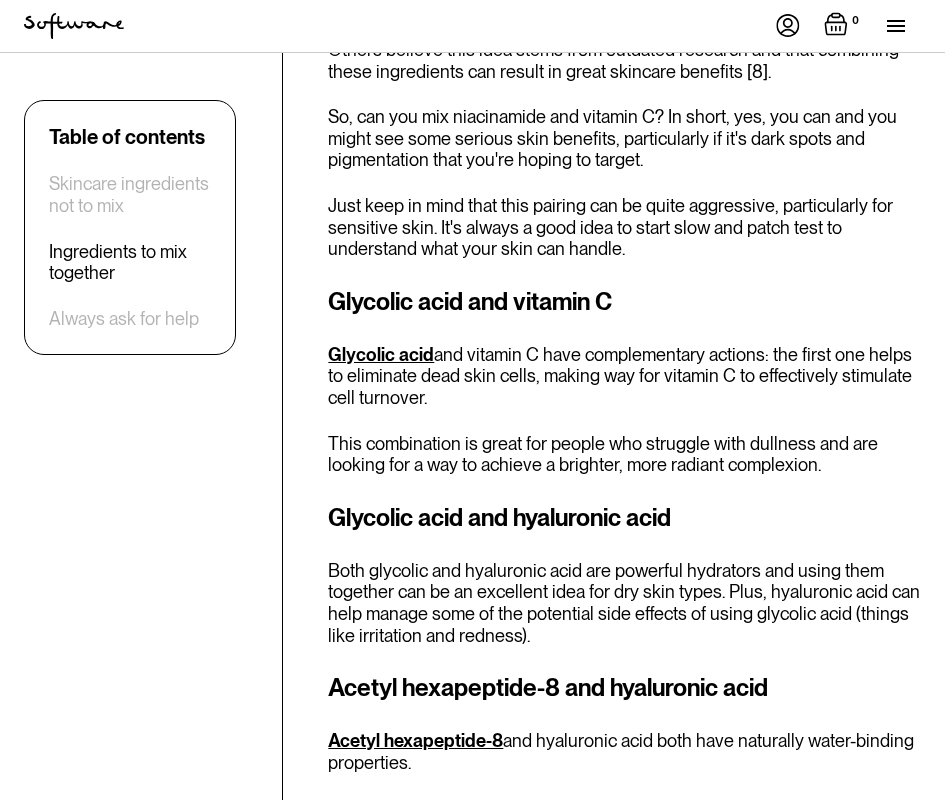 click on "Acetyl hexapeptide-8 and hyaluronic acid" at bounding box center [624, 688] 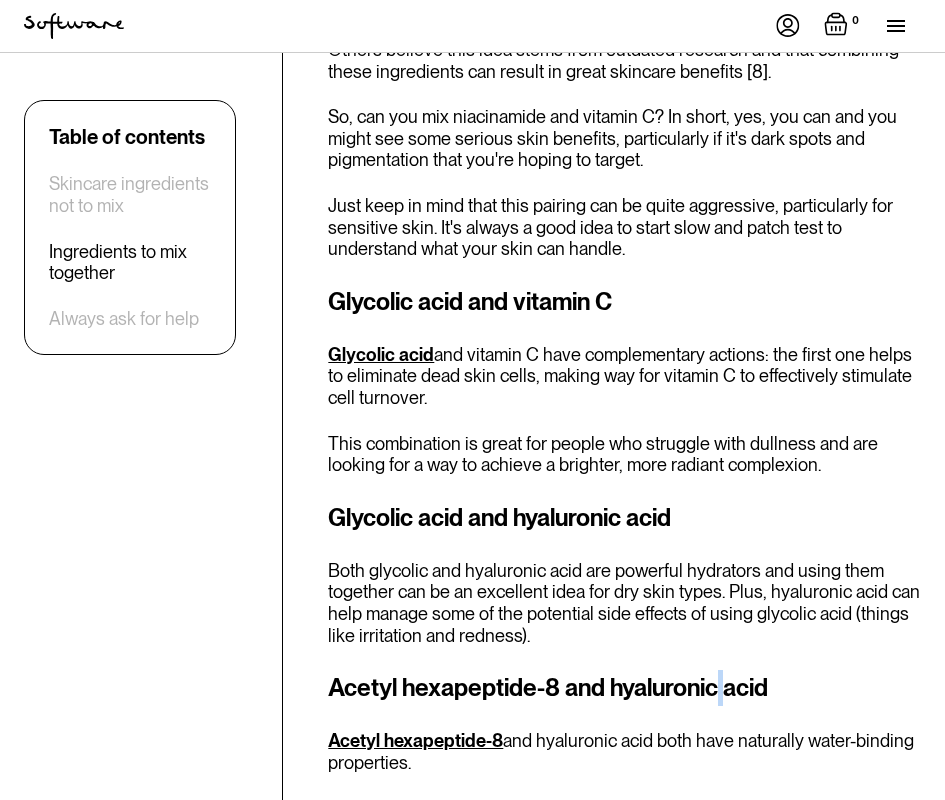 click on "Acetyl hexapeptide-8 and hyaluronic acid" at bounding box center [624, 688] 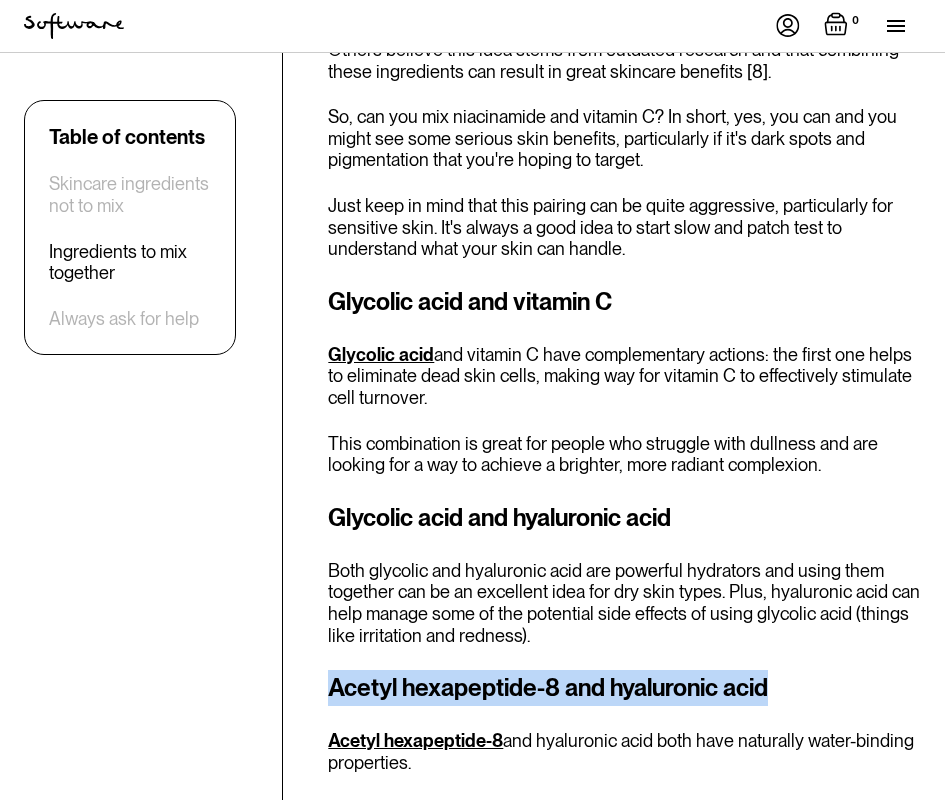 click on "Acetyl hexapeptide-8 and hyaluronic acid" at bounding box center (624, 688) 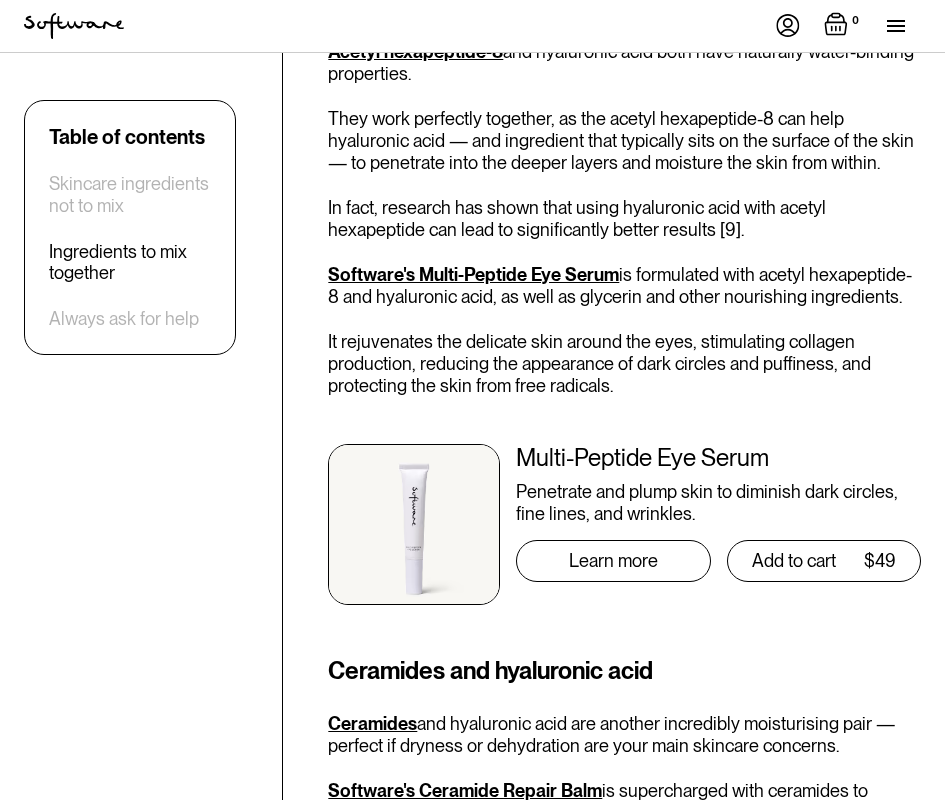 scroll, scrollTop: 5384, scrollLeft: 0, axis: vertical 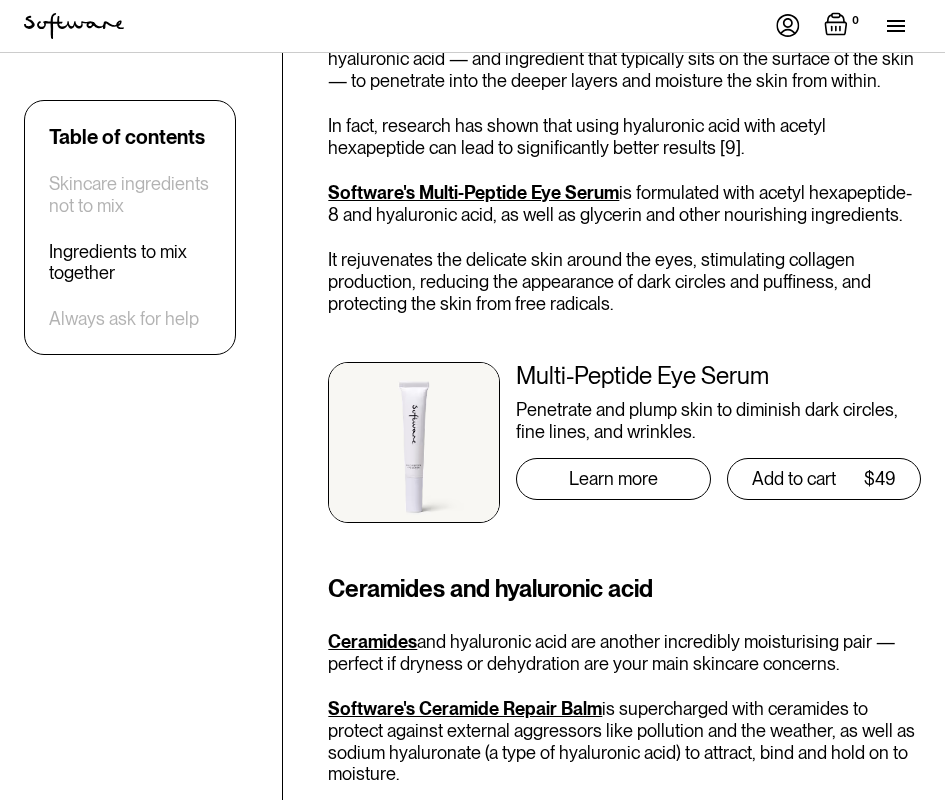 click on "Ceramides and hyaluronic acid" at bounding box center (624, 589) 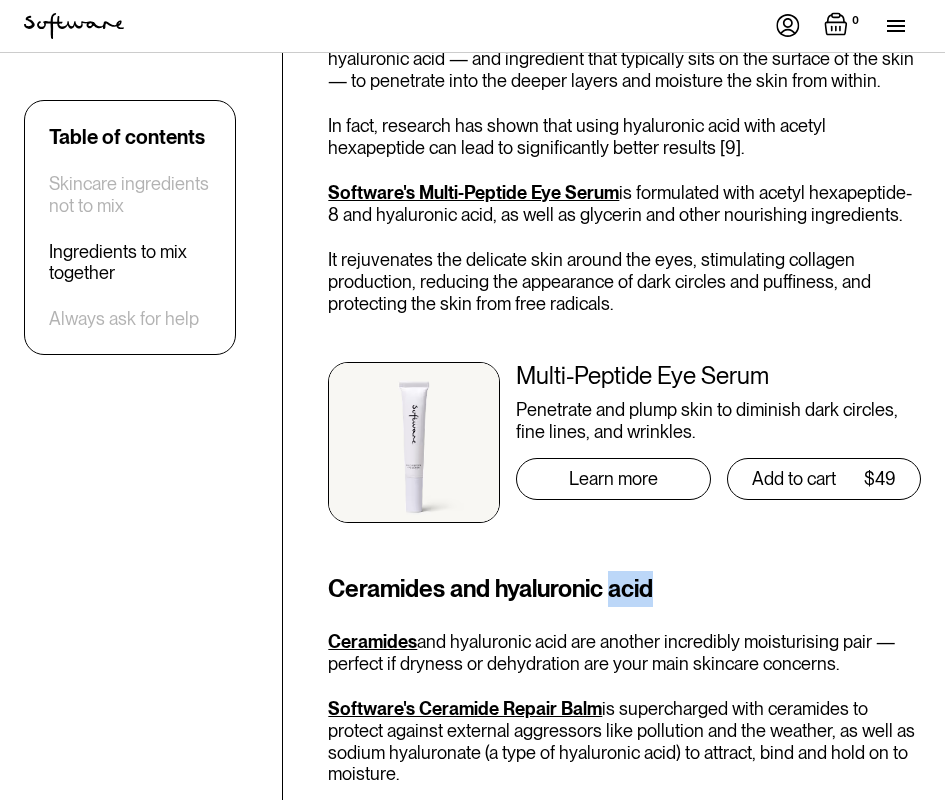 click on "Ceramides and hyaluronic acid" at bounding box center [624, 589] 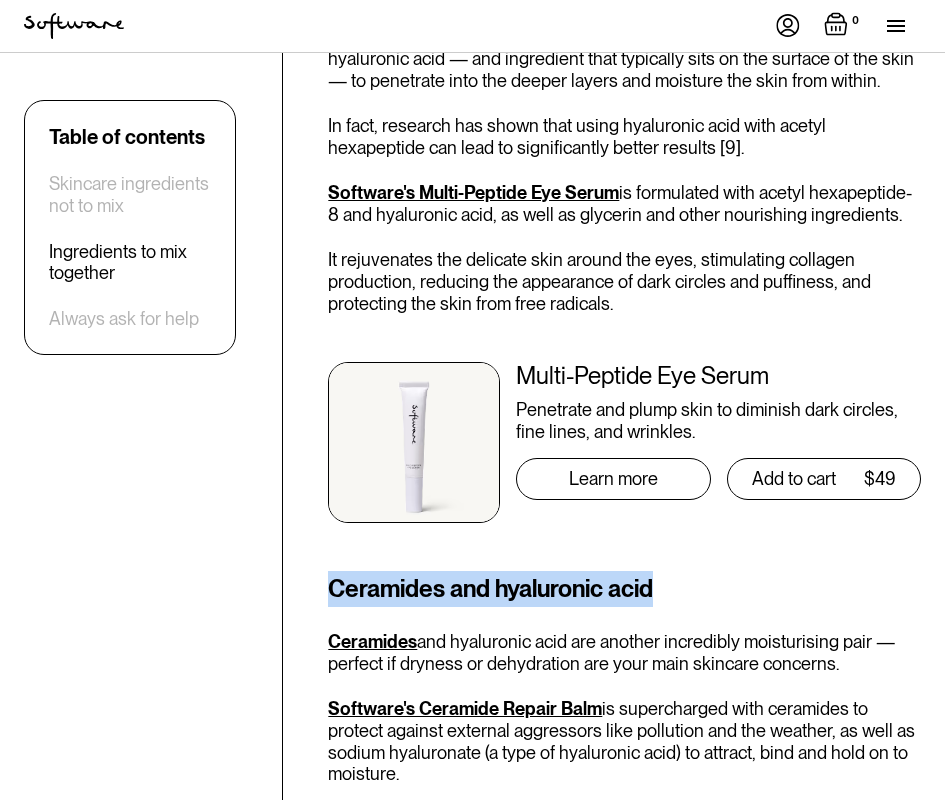 click on "Ceramides and hyaluronic acid" at bounding box center (624, 589) 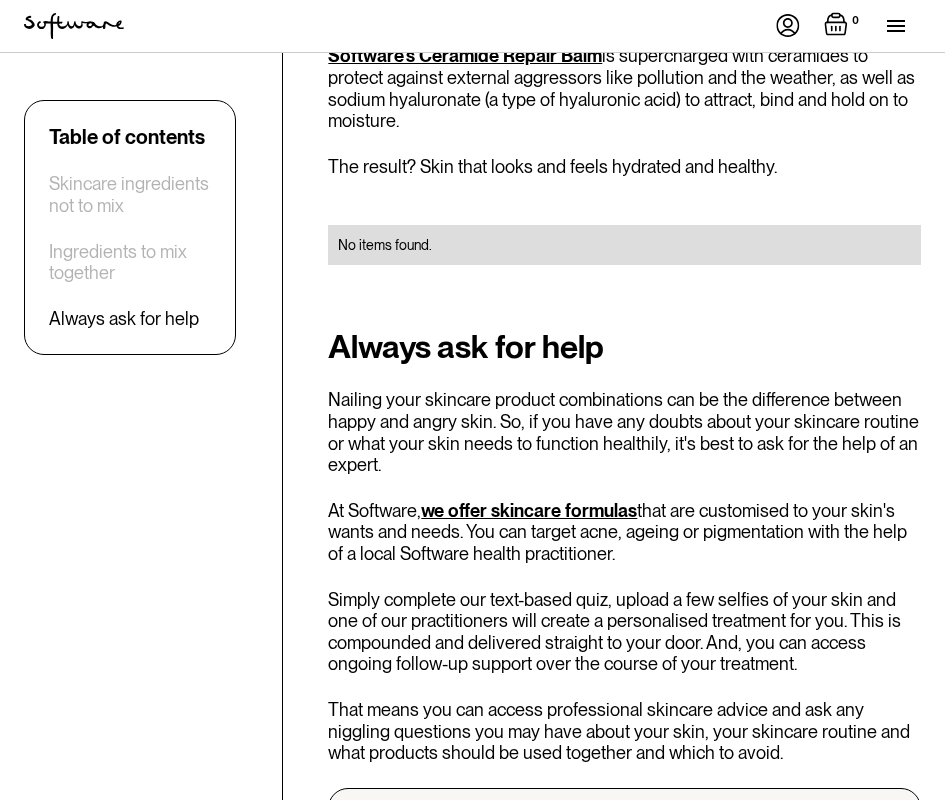 scroll, scrollTop: 6150, scrollLeft: 0, axis: vertical 